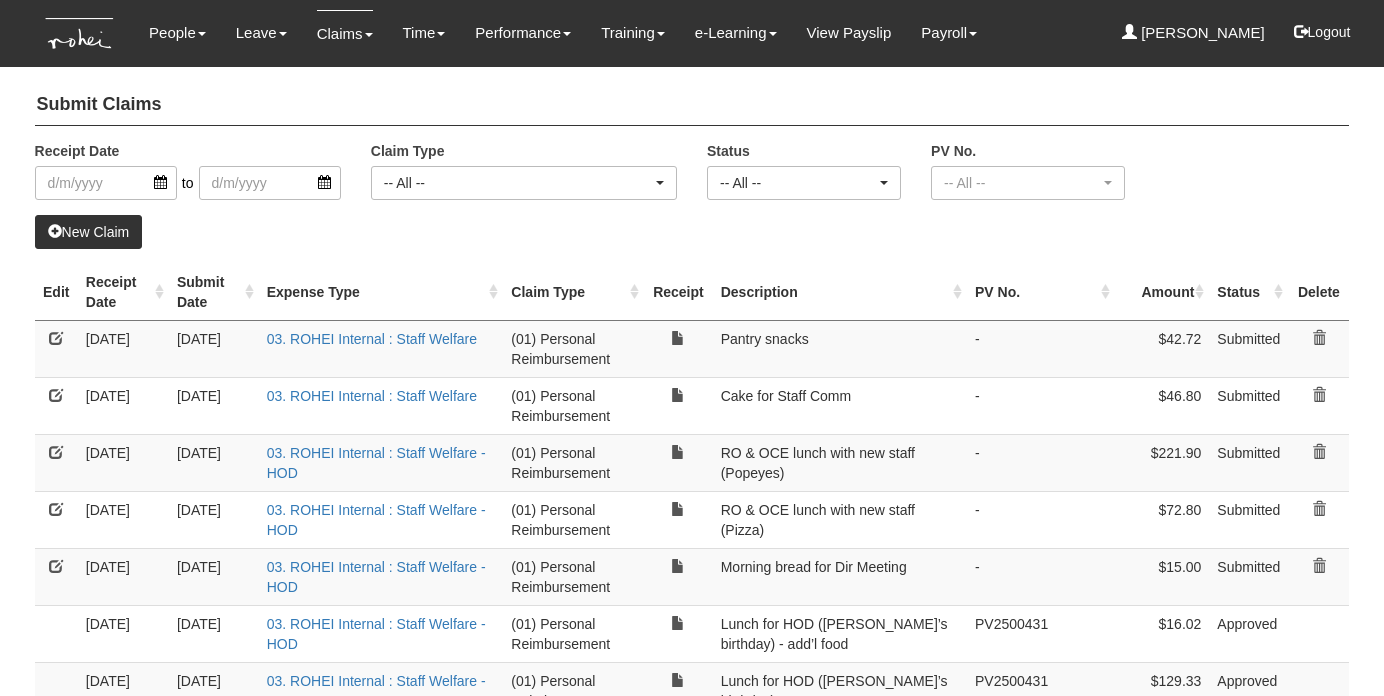 select on "50" 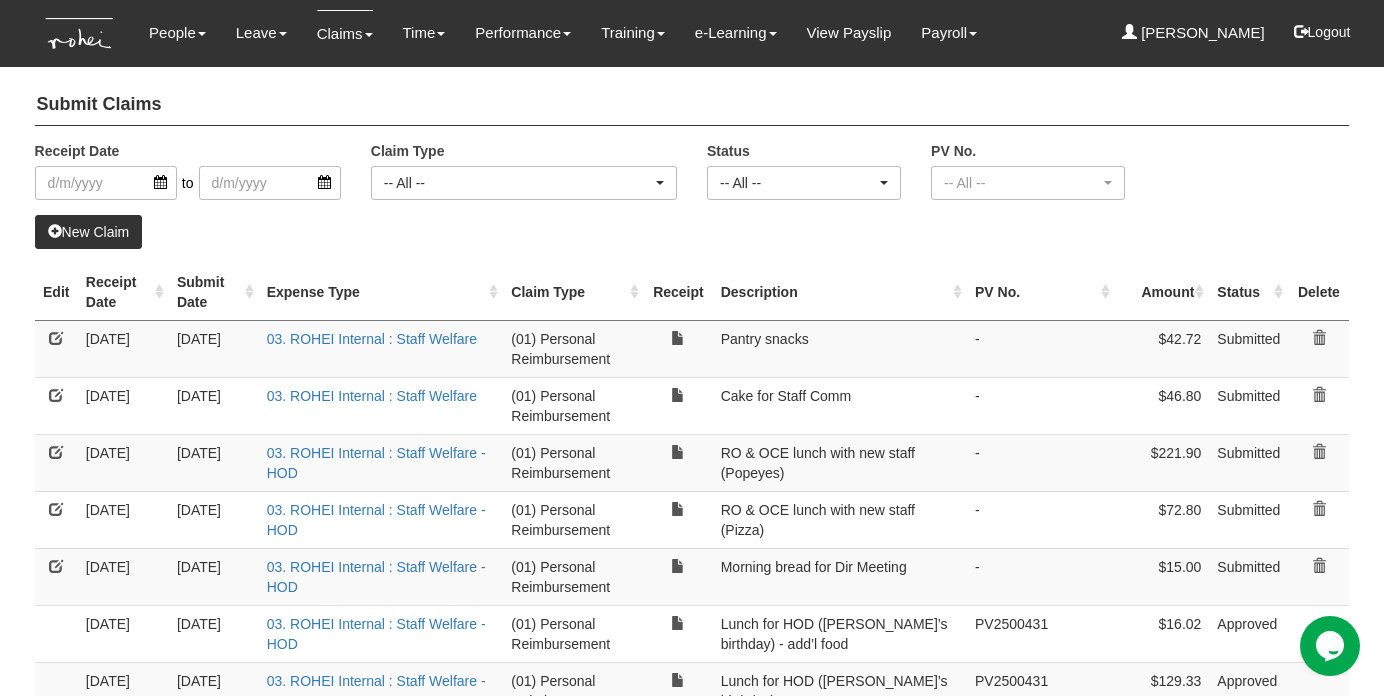scroll, scrollTop: 0, scrollLeft: 0, axis: both 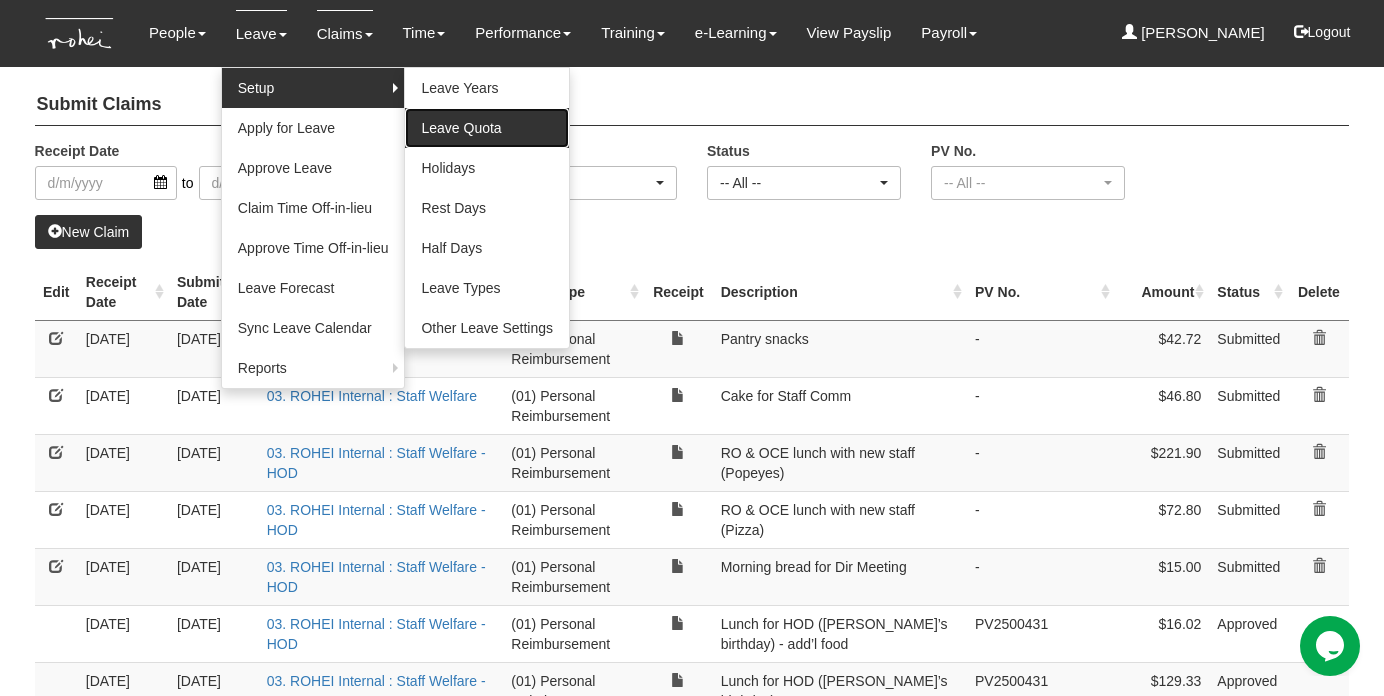 click on "Leave Quota" at bounding box center (487, 128) 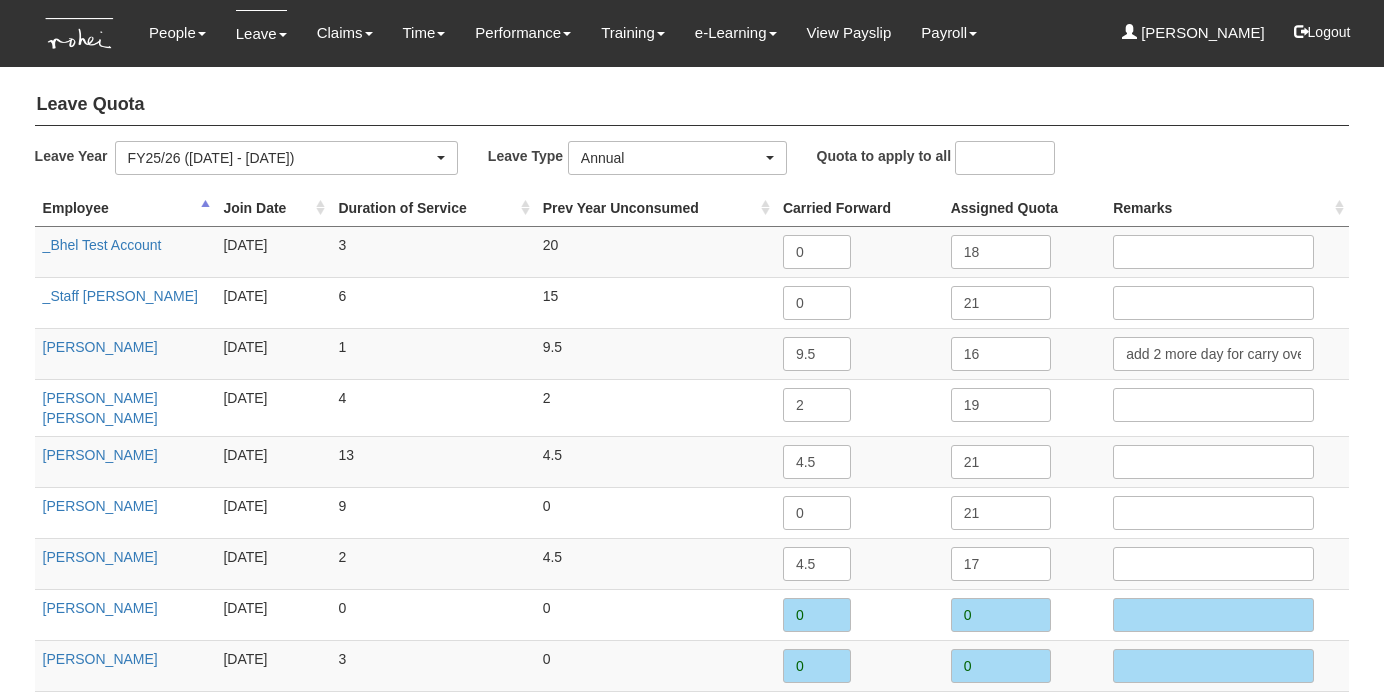 scroll, scrollTop: 0, scrollLeft: 0, axis: both 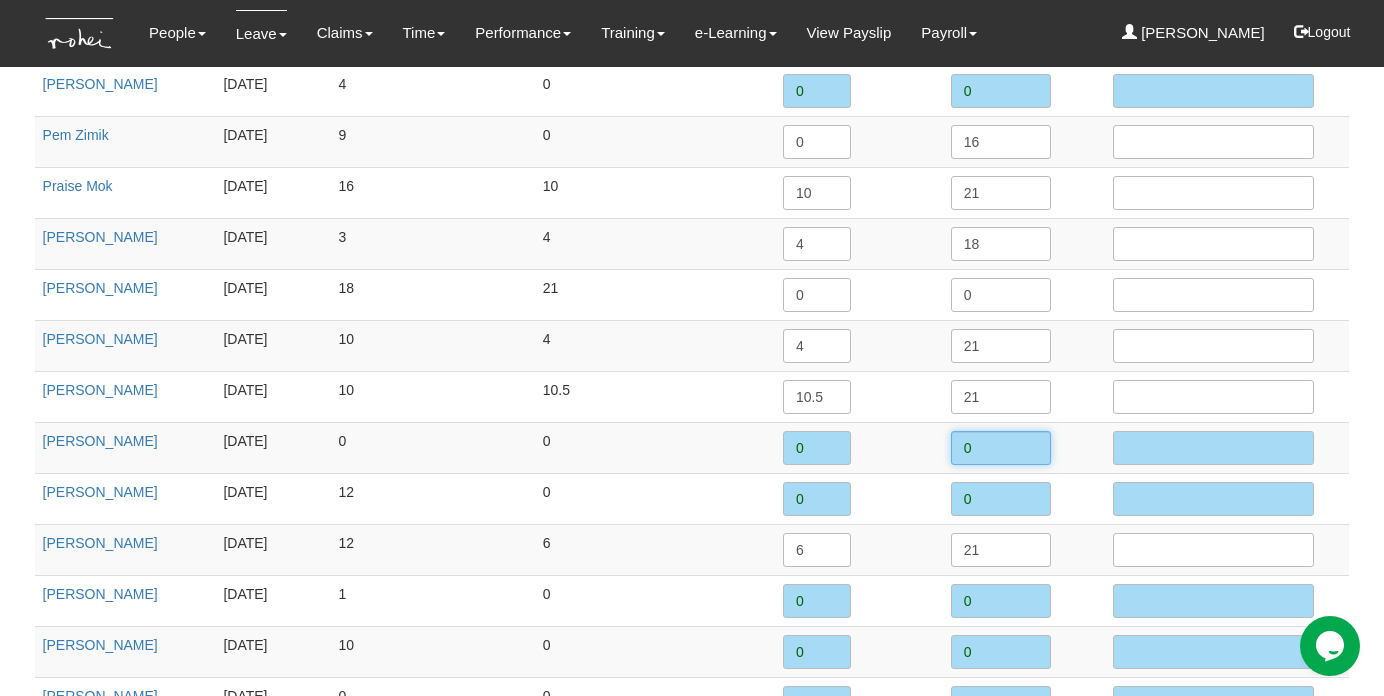 drag, startPoint x: 978, startPoint y: 442, endPoint x: 884, endPoint y: 424, distance: 95.707886 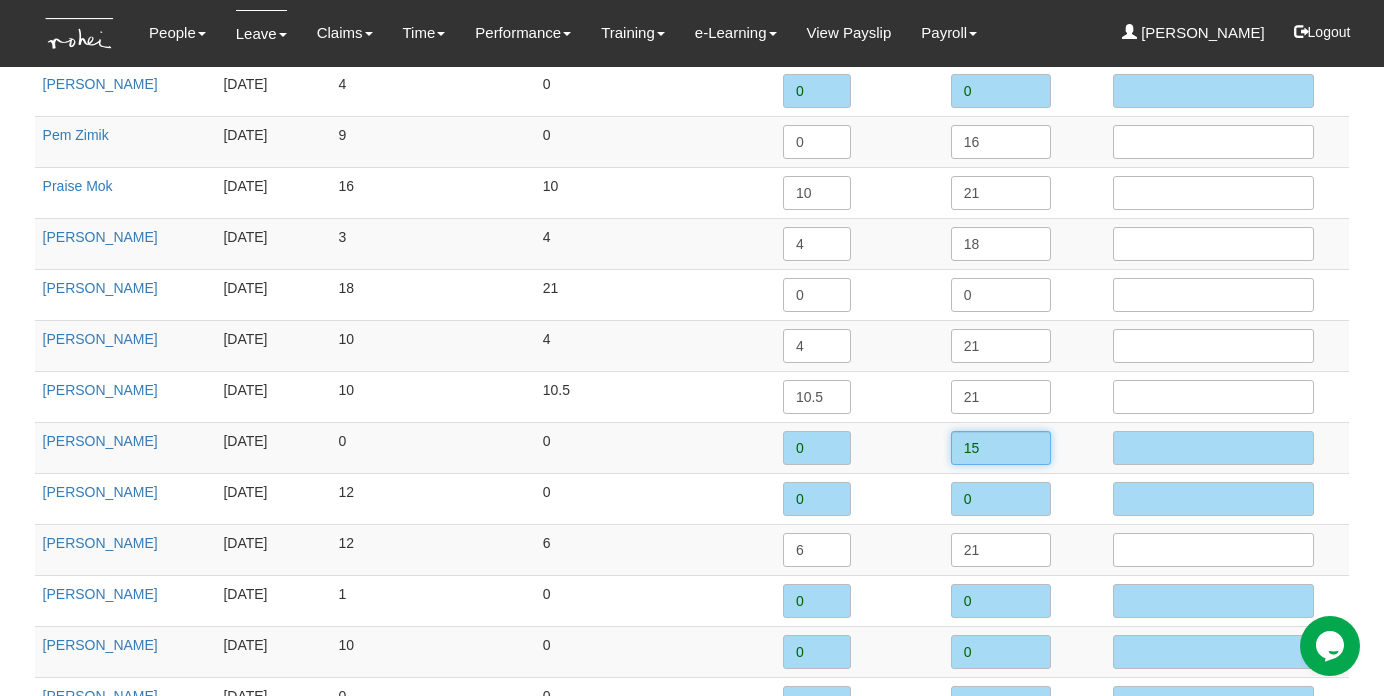 type on "15" 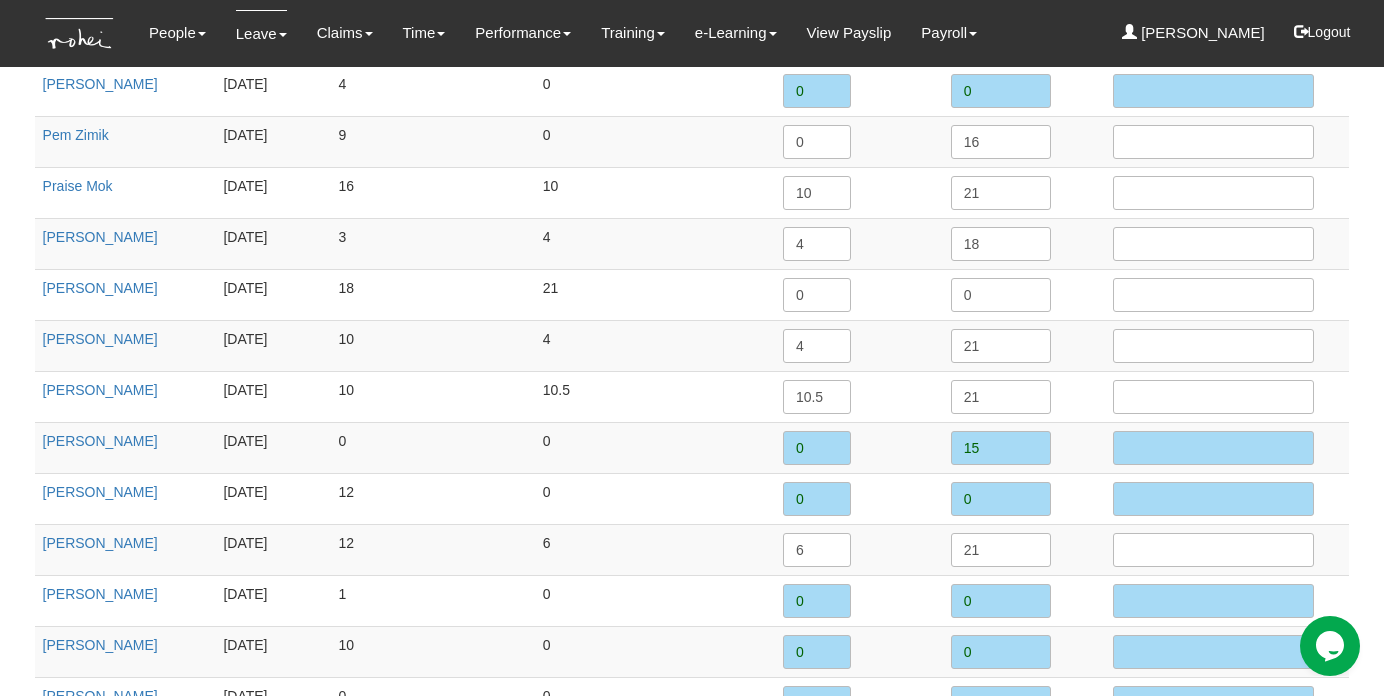 click on "0" at bounding box center [655, 498] 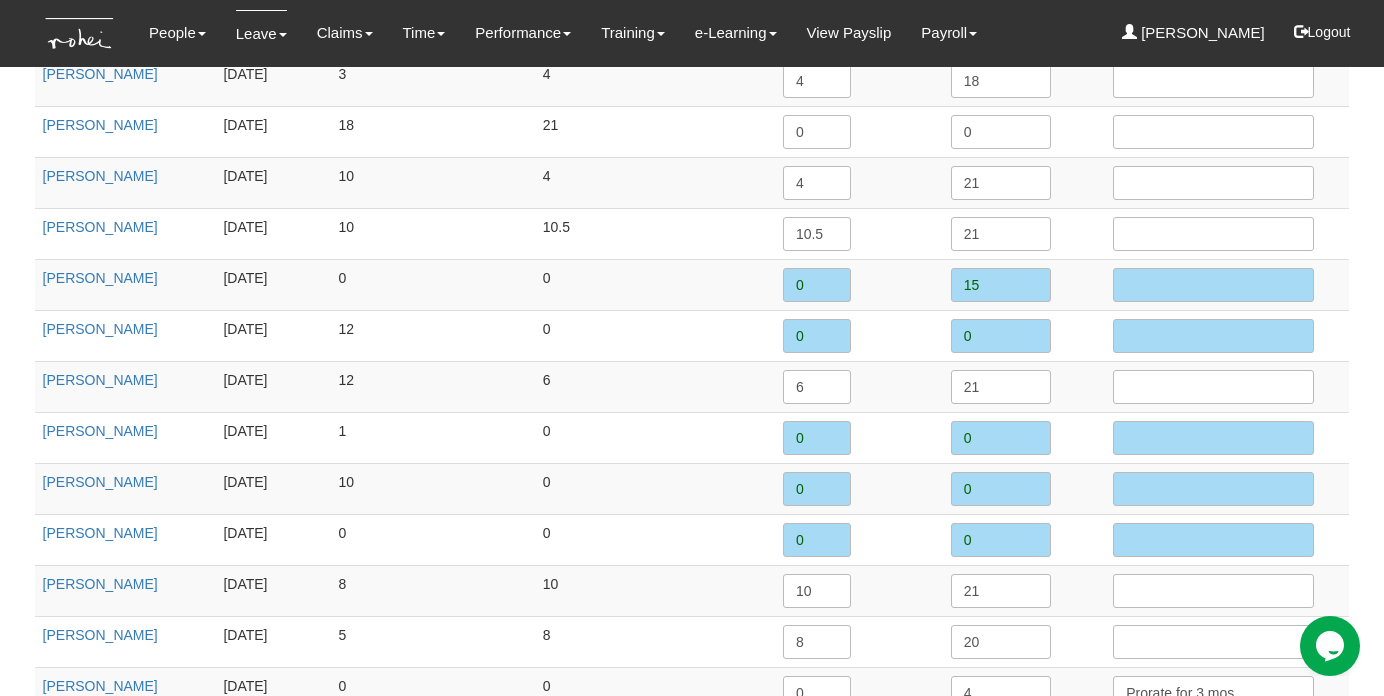 scroll, scrollTop: 2662, scrollLeft: 0, axis: vertical 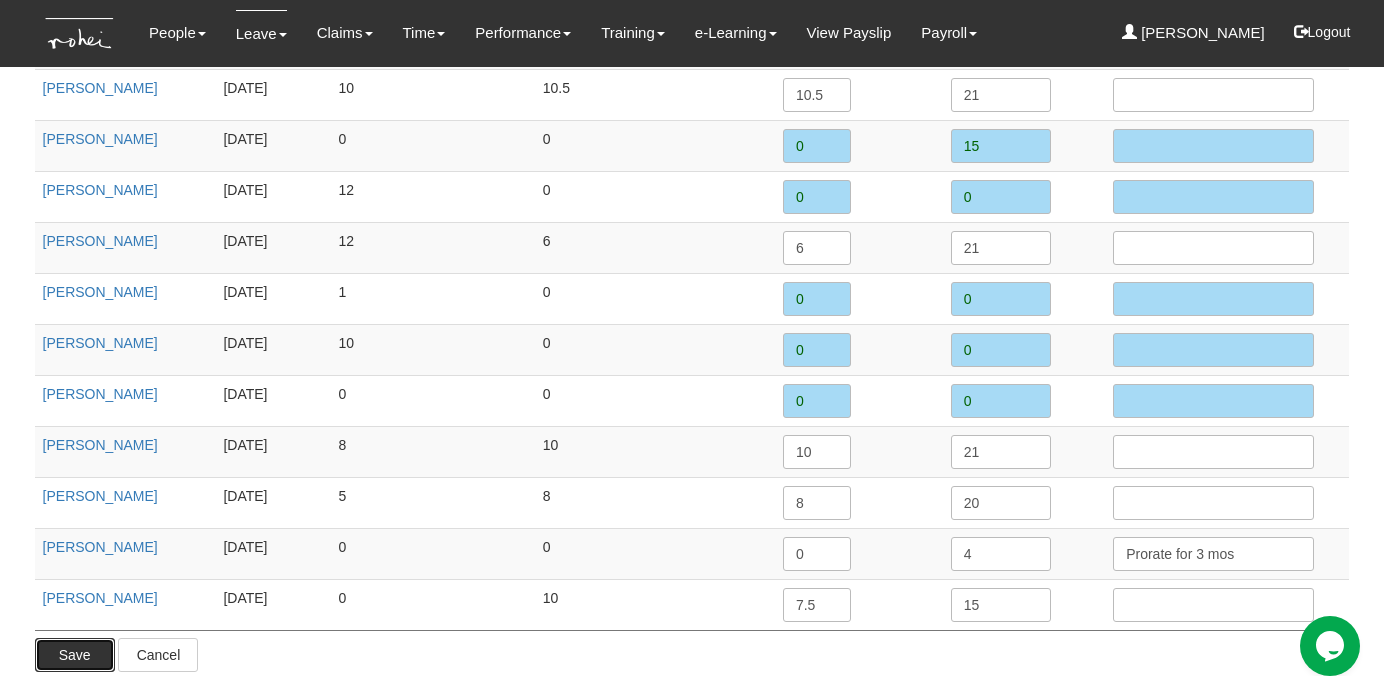 click on "Save" at bounding box center [75, 655] 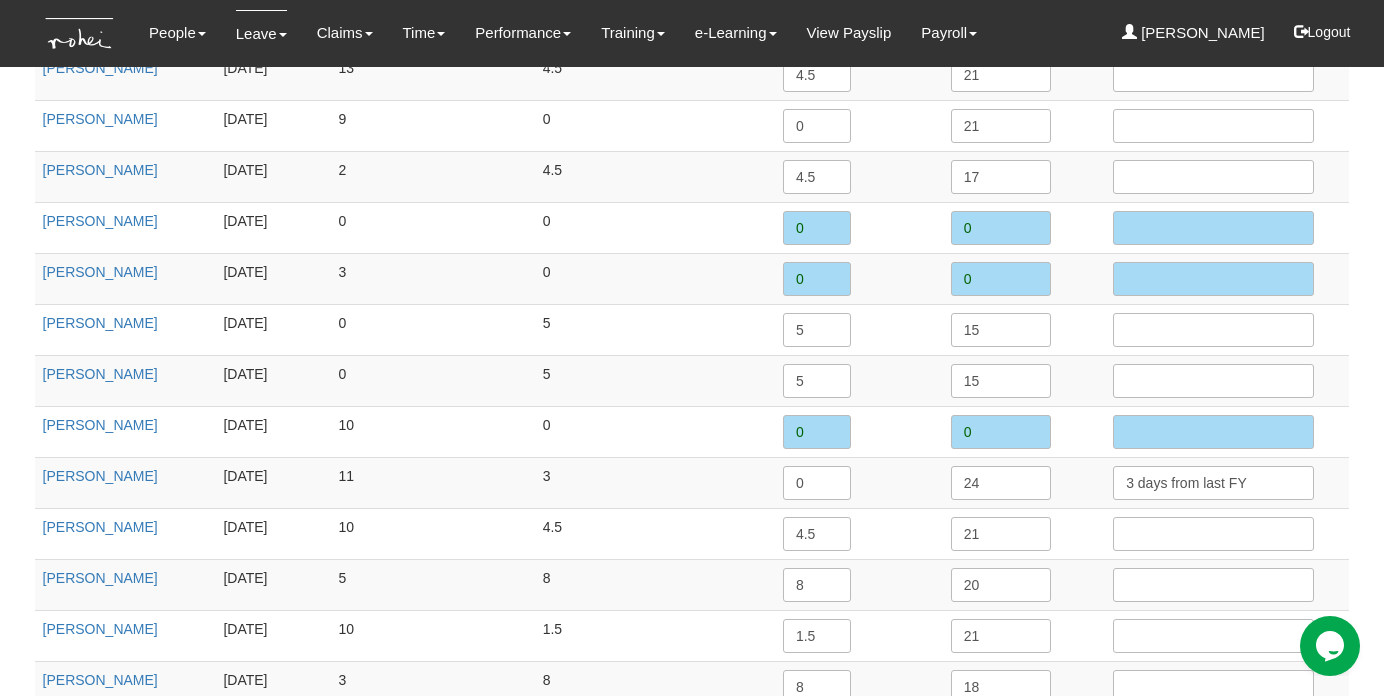 scroll, scrollTop: 0, scrollLeft: 0, axis: both 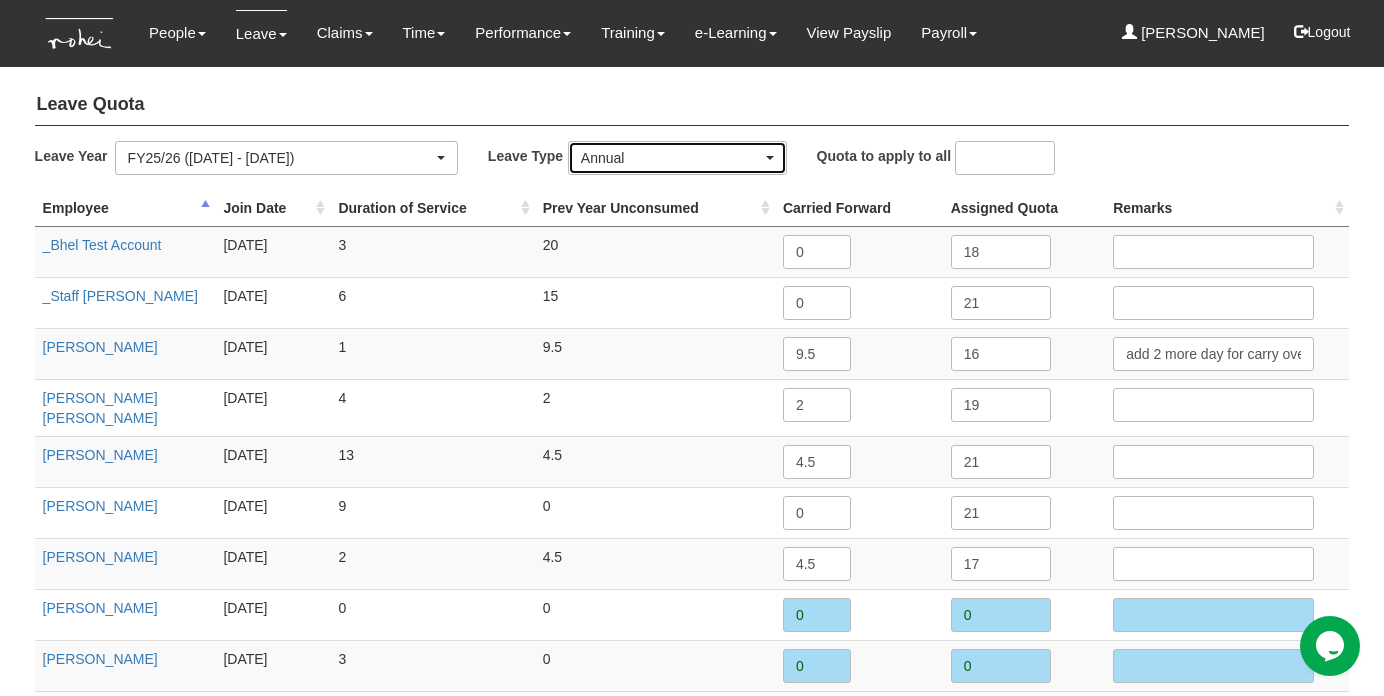 click on "Annual" at bounding box center (671, 158) 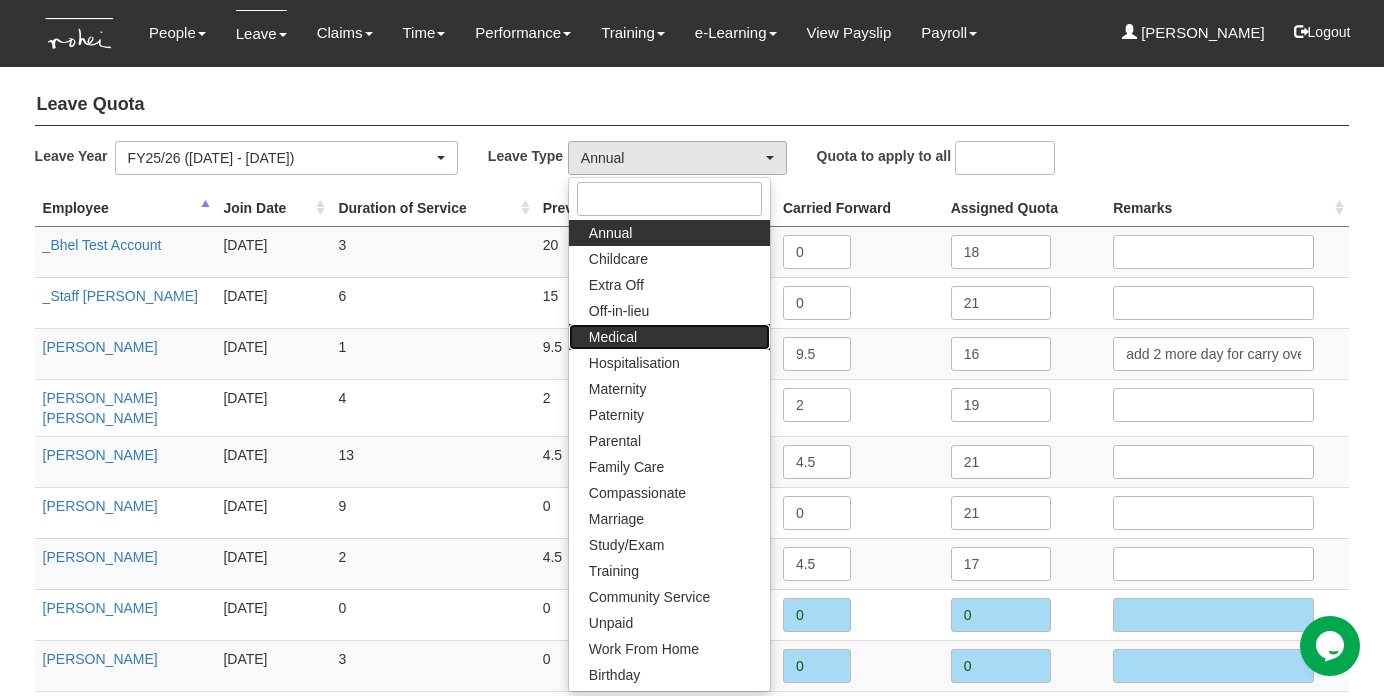 click on "Medical" at bounding box center (669, 337) 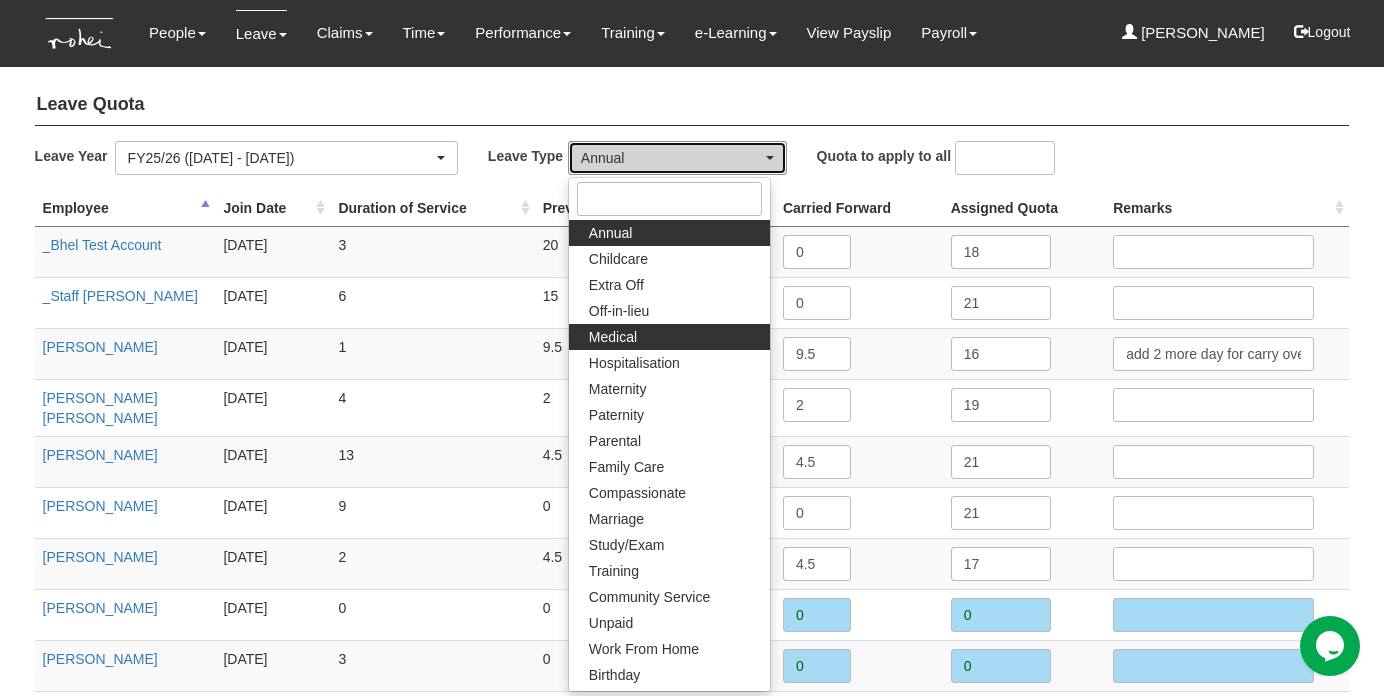 select on "4" 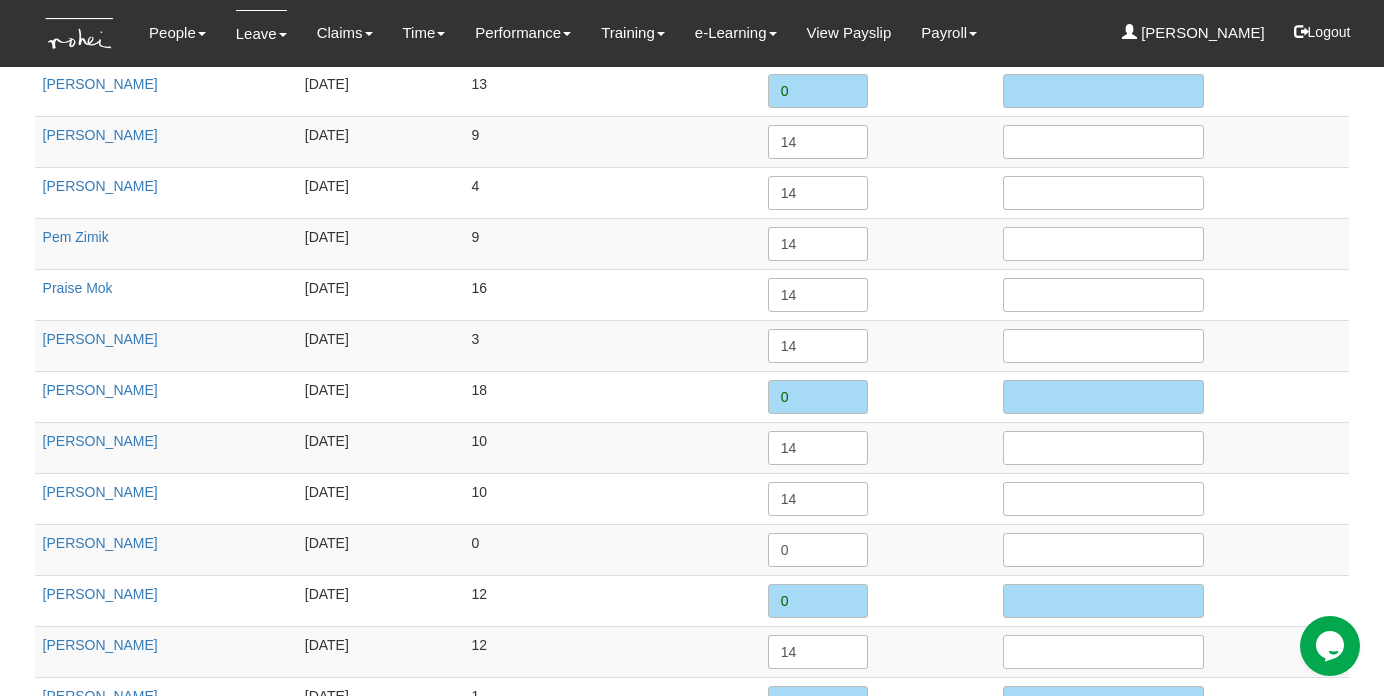 scroll, scrollTop: 2256, scrollLeft: 0, axis: vertical 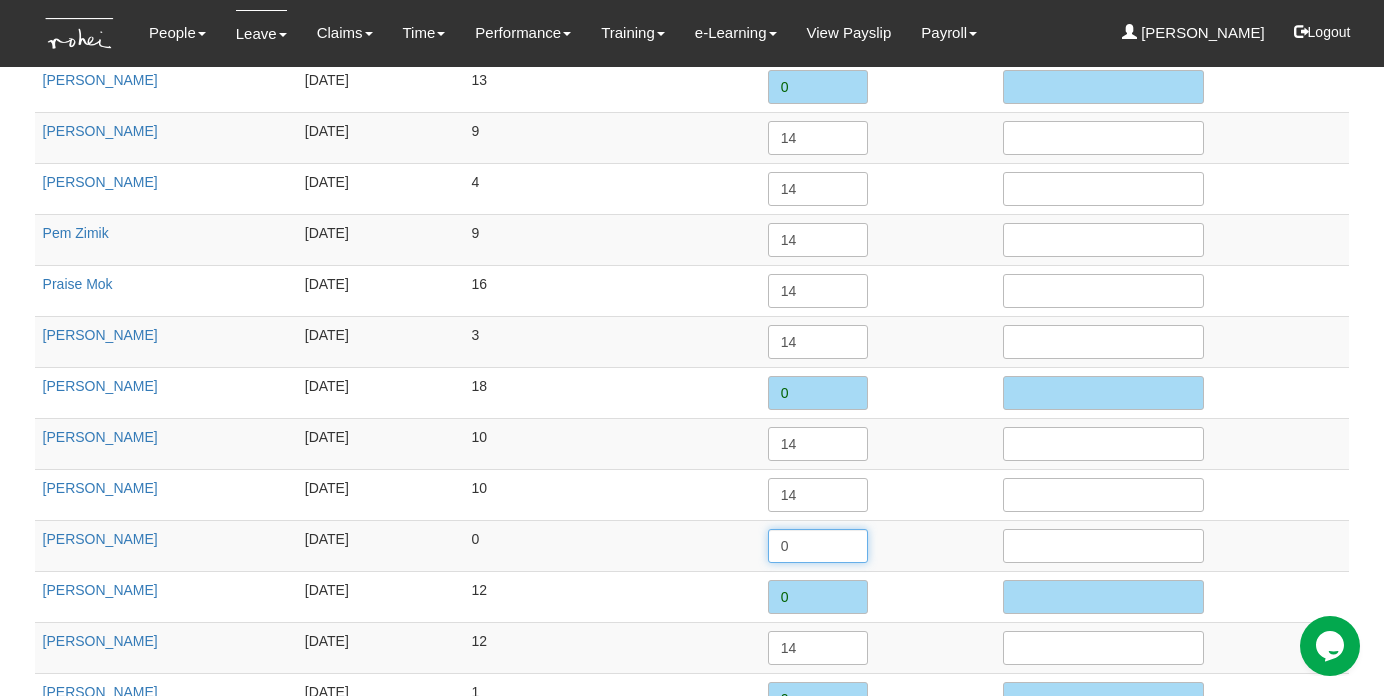 drag, startPoint x: 813, startPoint y: 546, endPoint x: 714, endPoint y: 540, distance: 99.18165 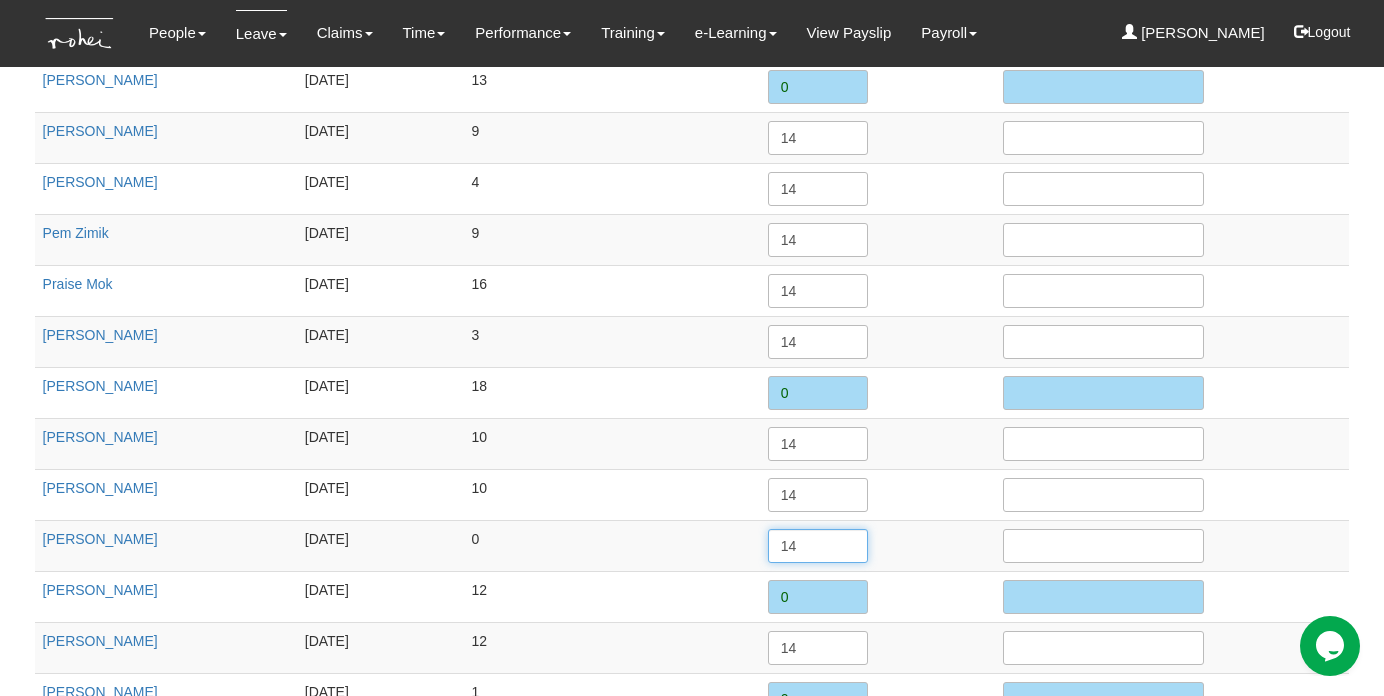 type on "14" 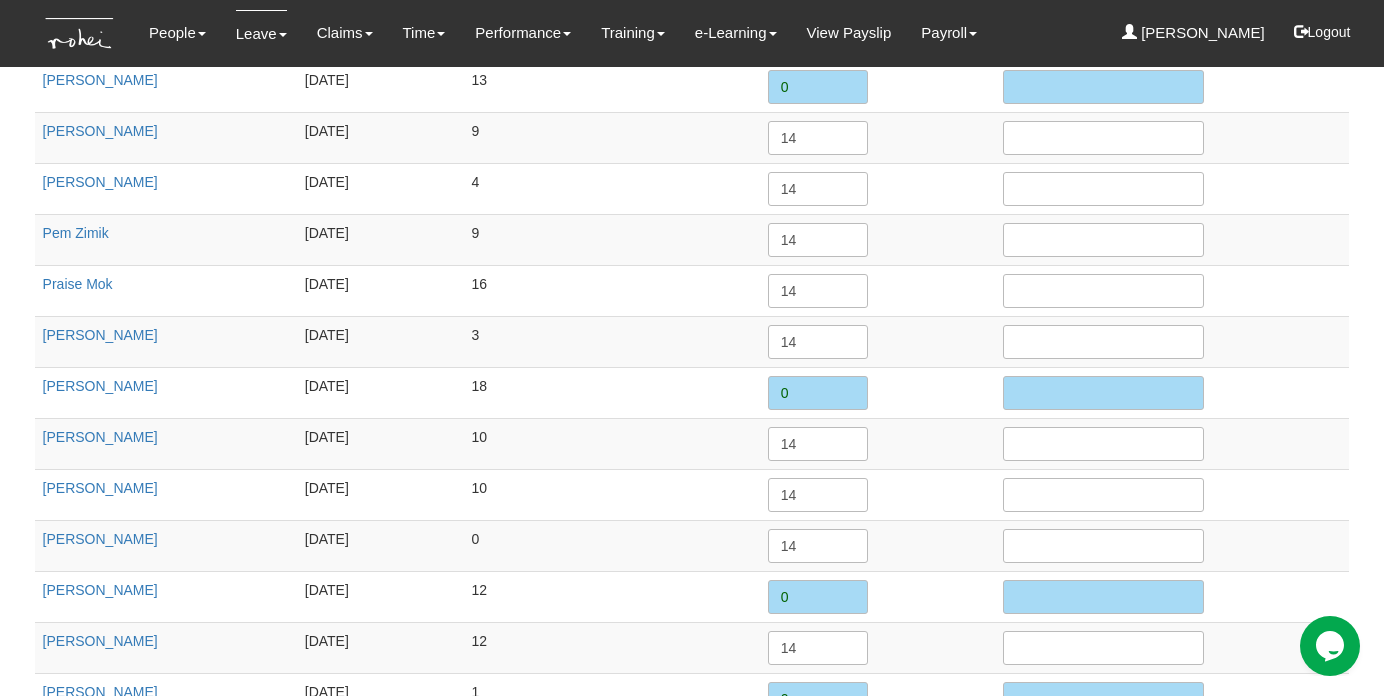 click on "12" at bounding box center [612, 596] 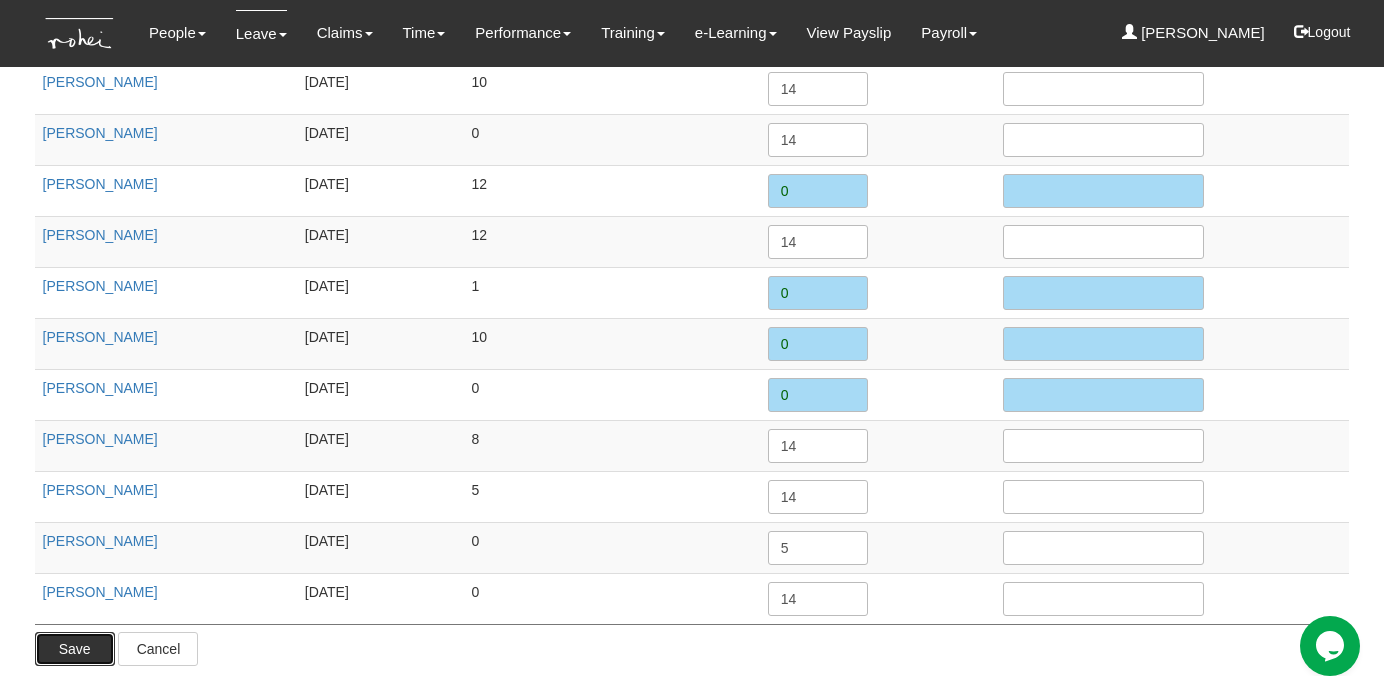 click on "Save" at bounding box center [75, 649] 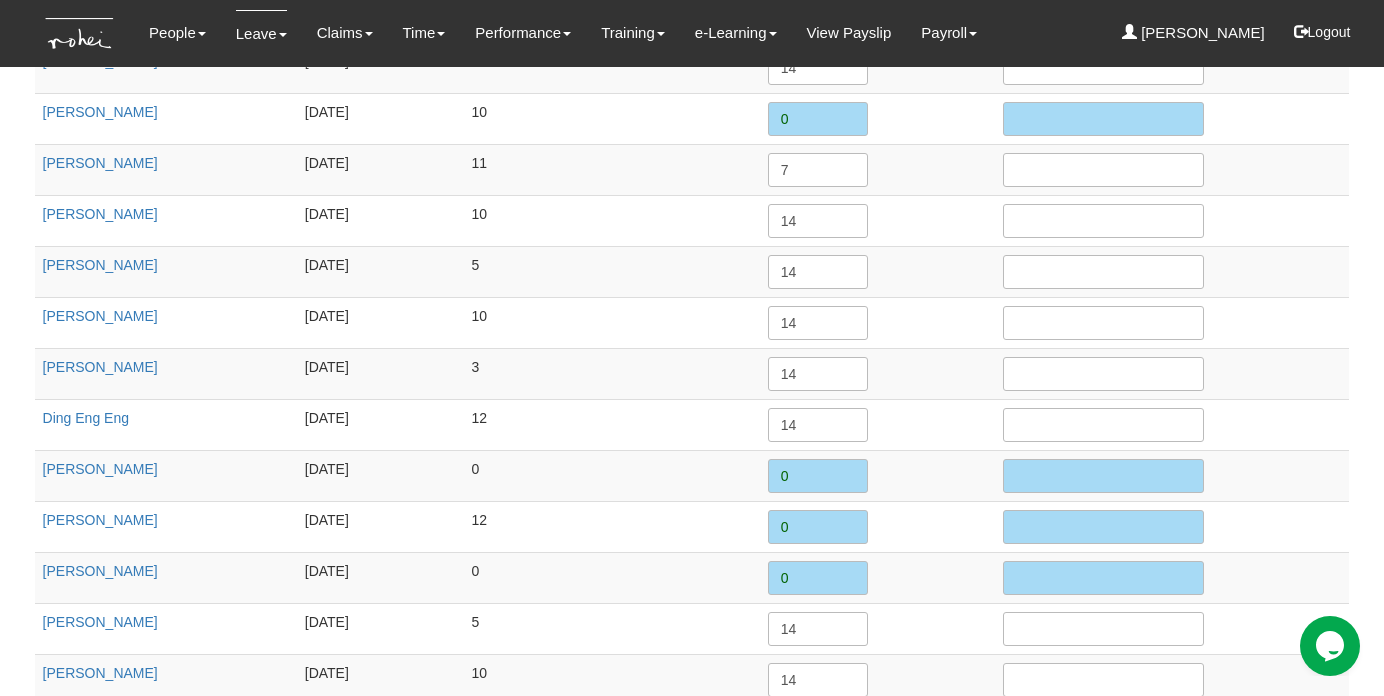 scroll, scrollTop: 0, scrollLeft: 0, axis: both 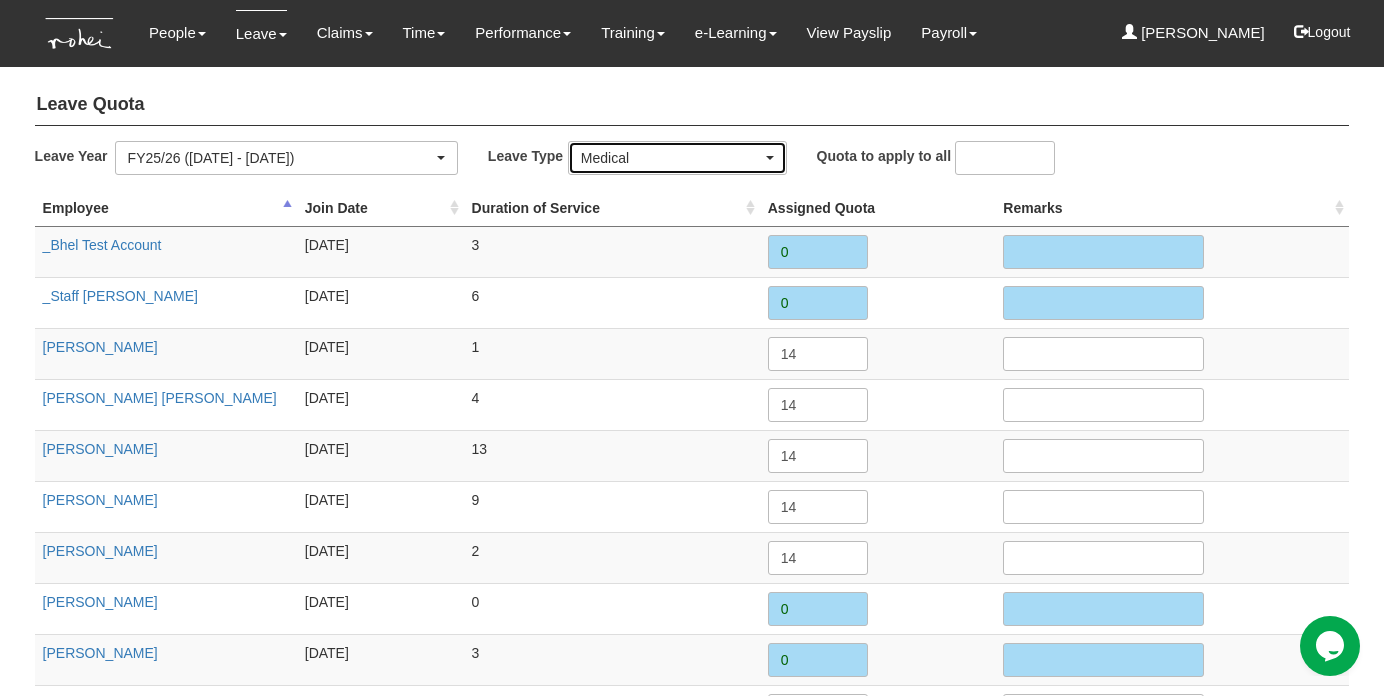 click on "Medical" at bounding box center (671, 158) 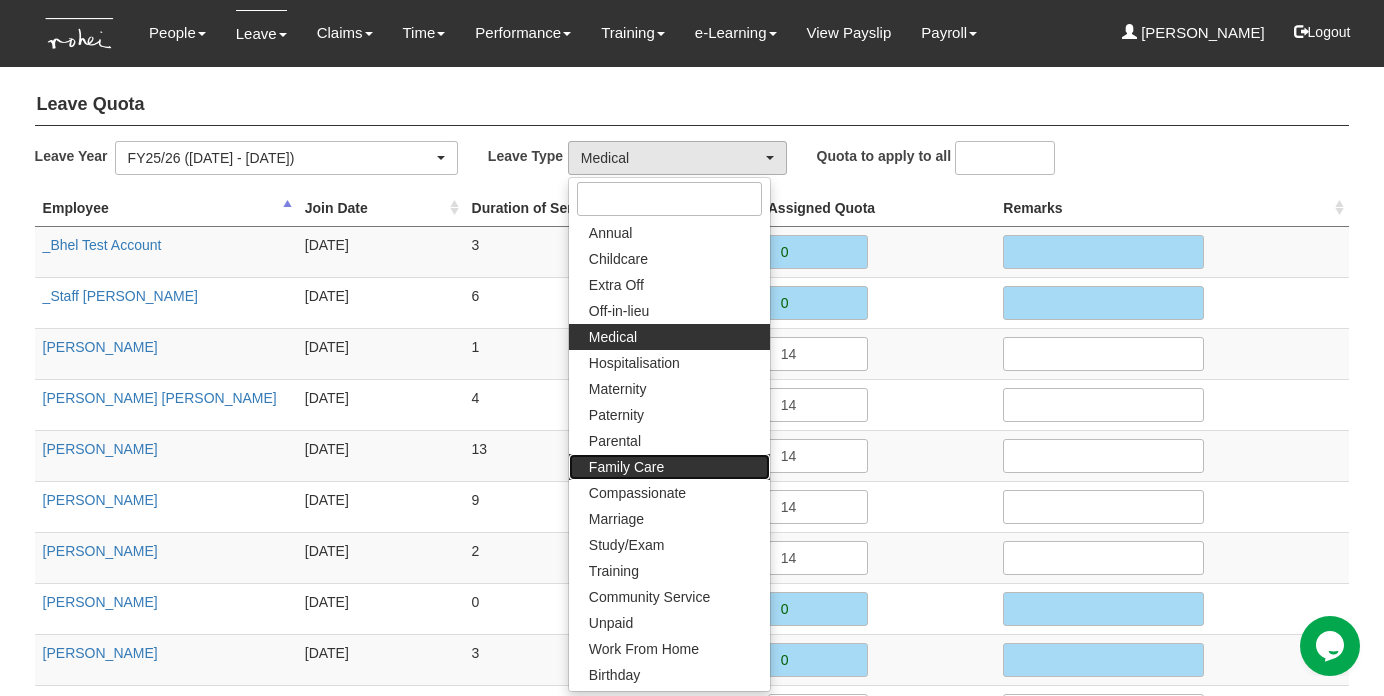 click on "Family Care" at bounding box center (626, 467) 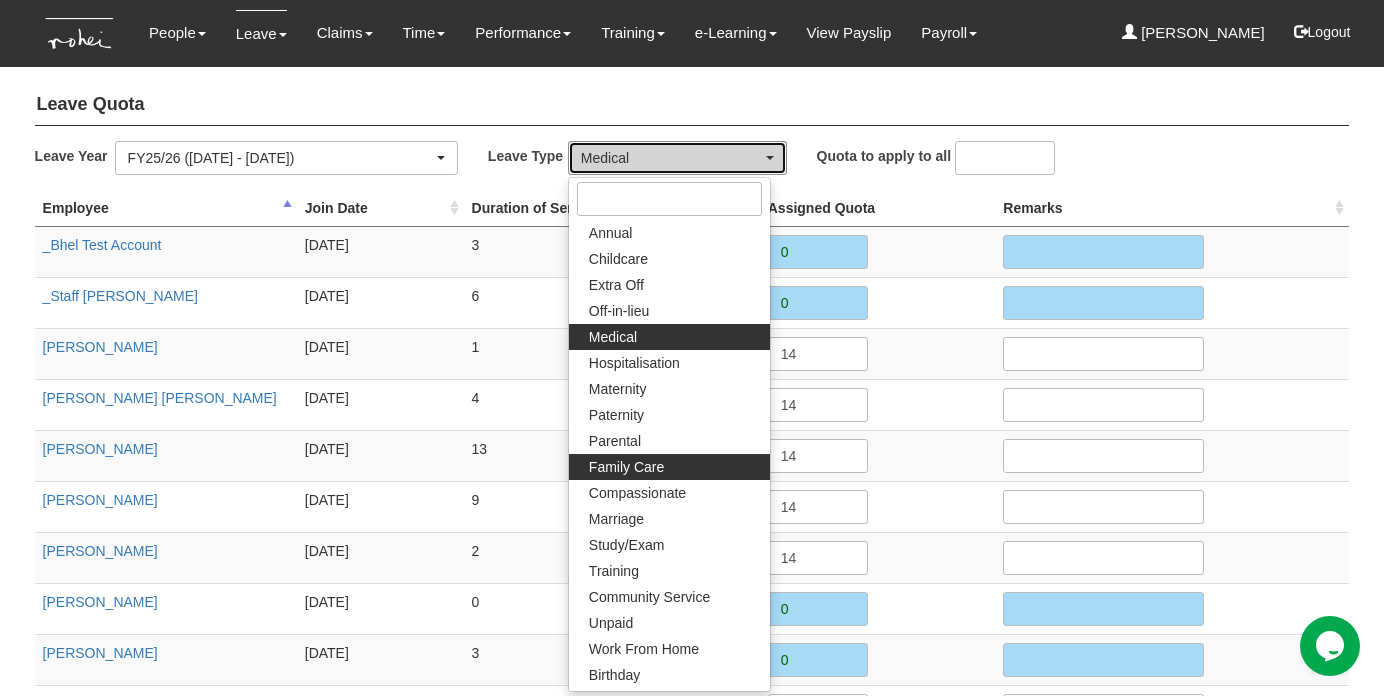 select on "9" 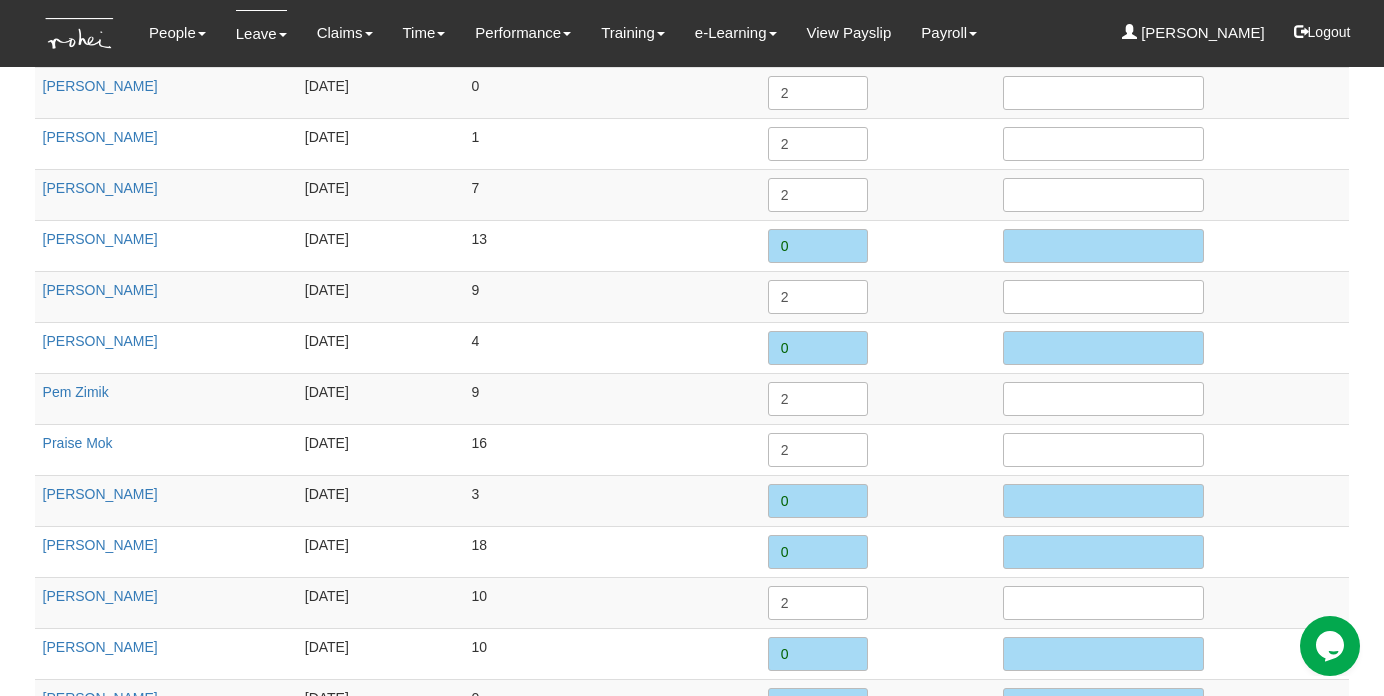 scroll, scrollTop: 2325, scrollLeft: 0, axis: vertical 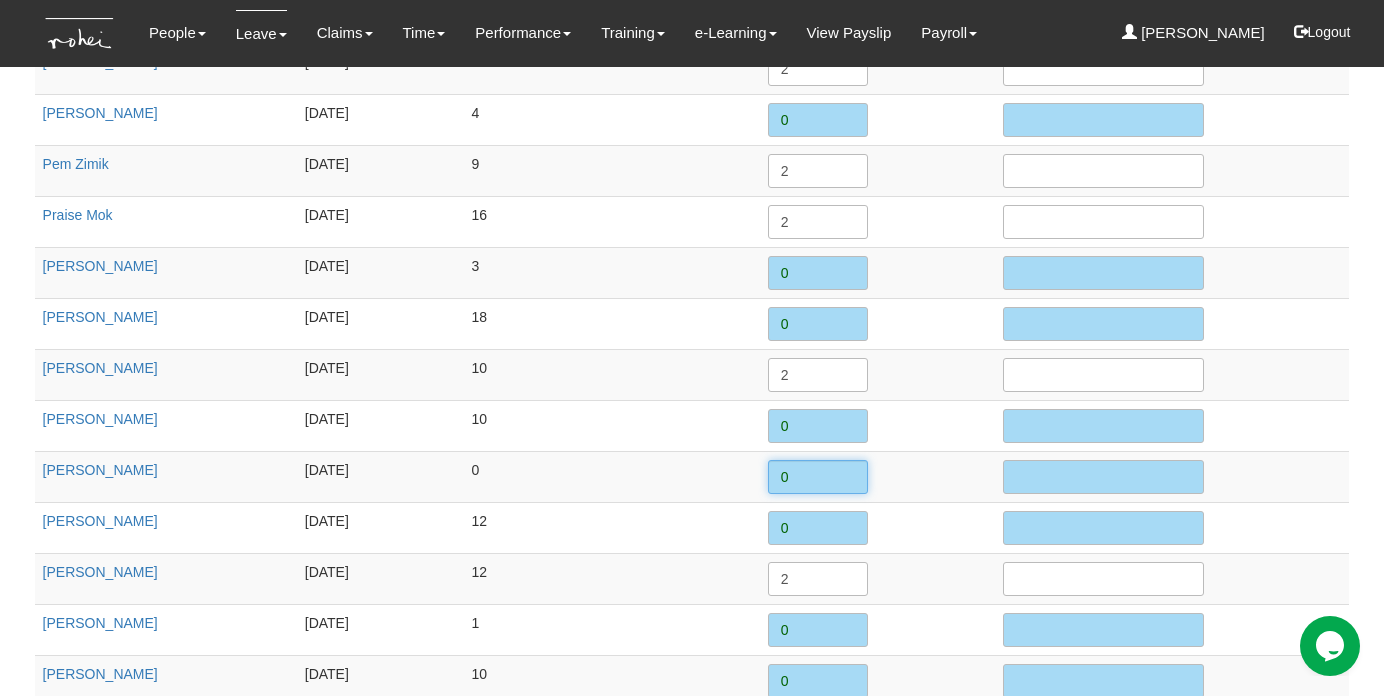 drag, startPoint x: 801, startPoint y: 478, endPoint x: 775, endPoint y: 465, distance: 29.068884 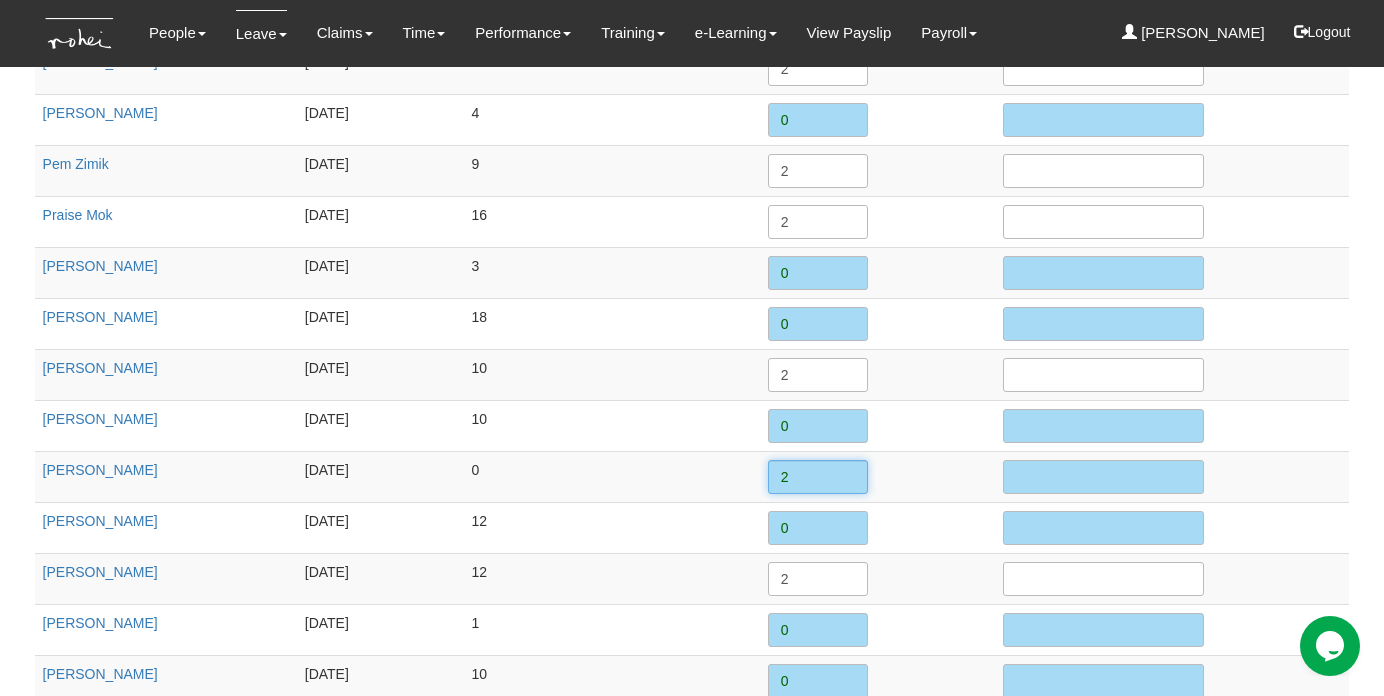 type on "2" 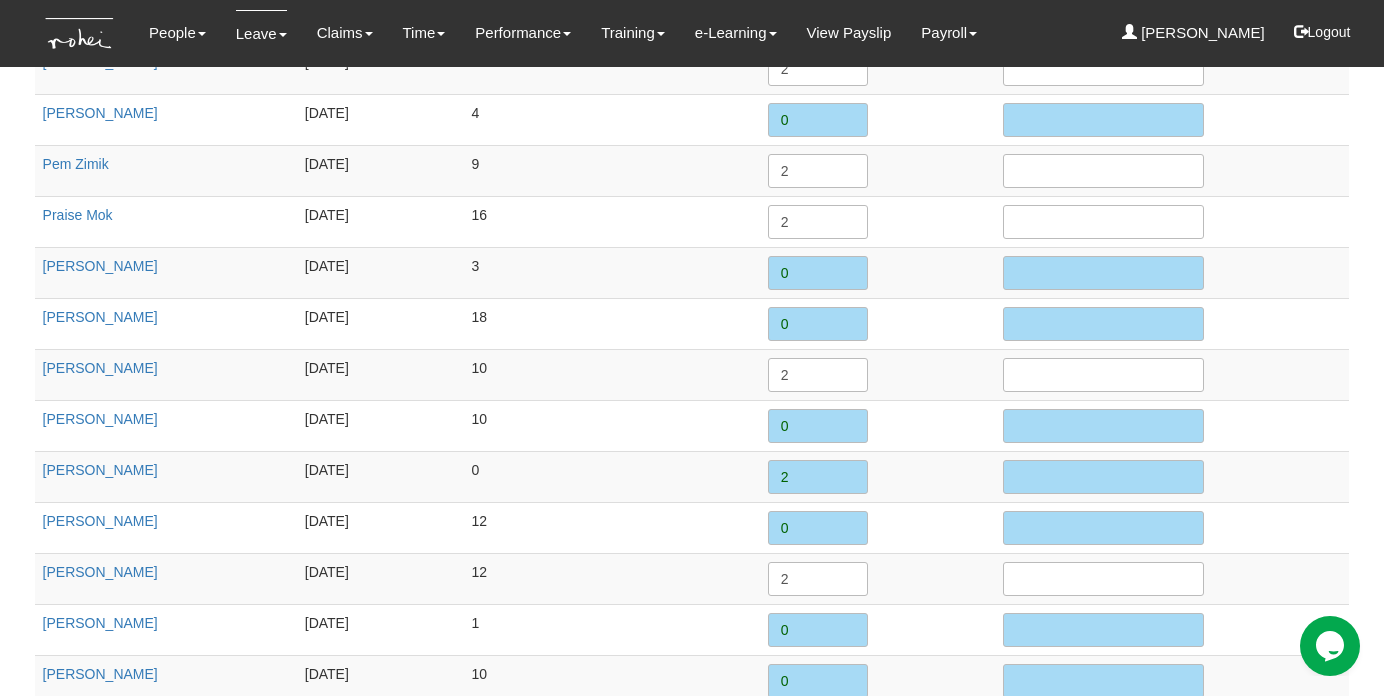 click on "0" at bounding box center (612, 476) 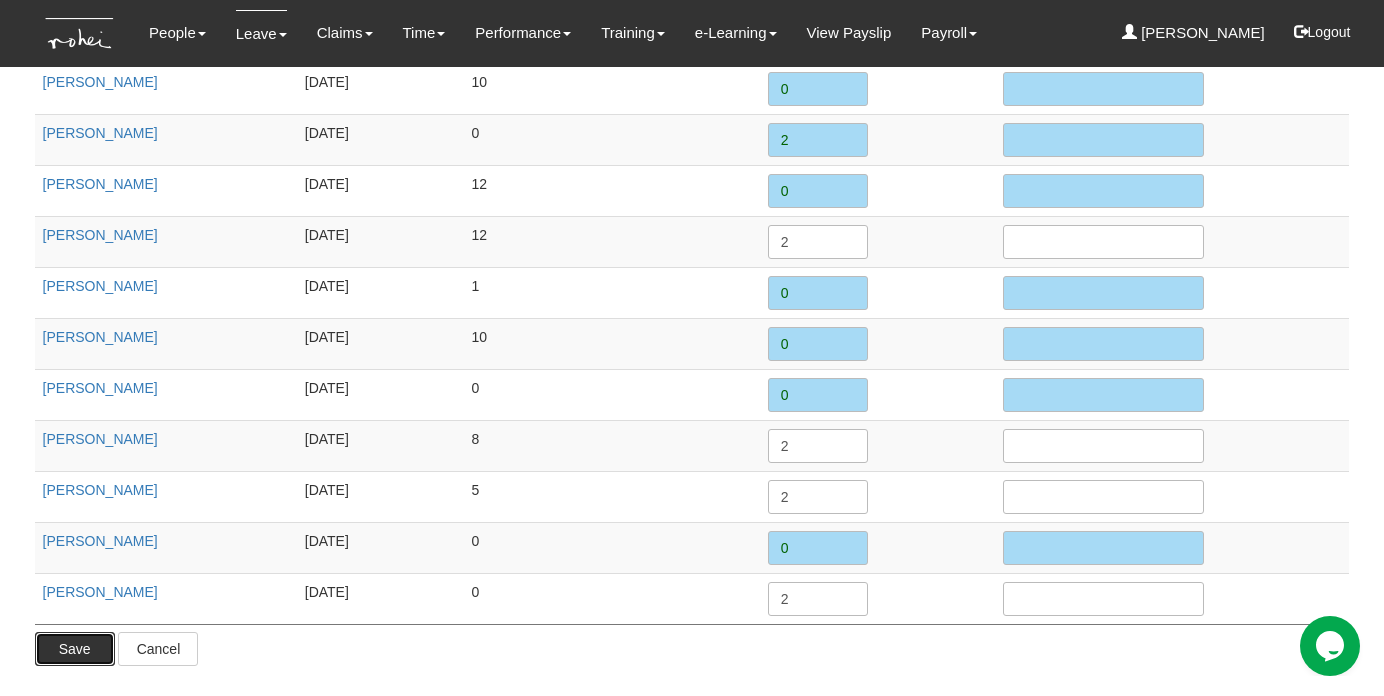 click on "Save" at bounding box center (75, 649) 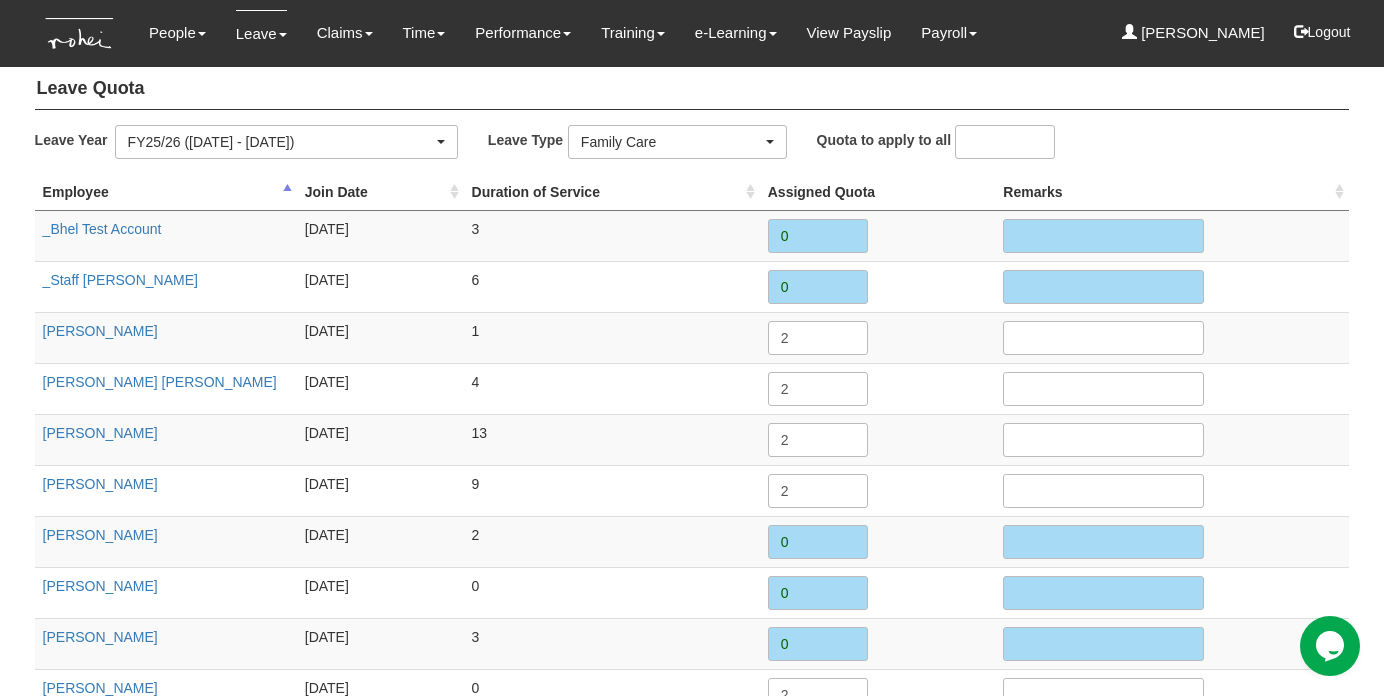 scroll, scrollTop: 0, scrollLeft: 0, axis: both 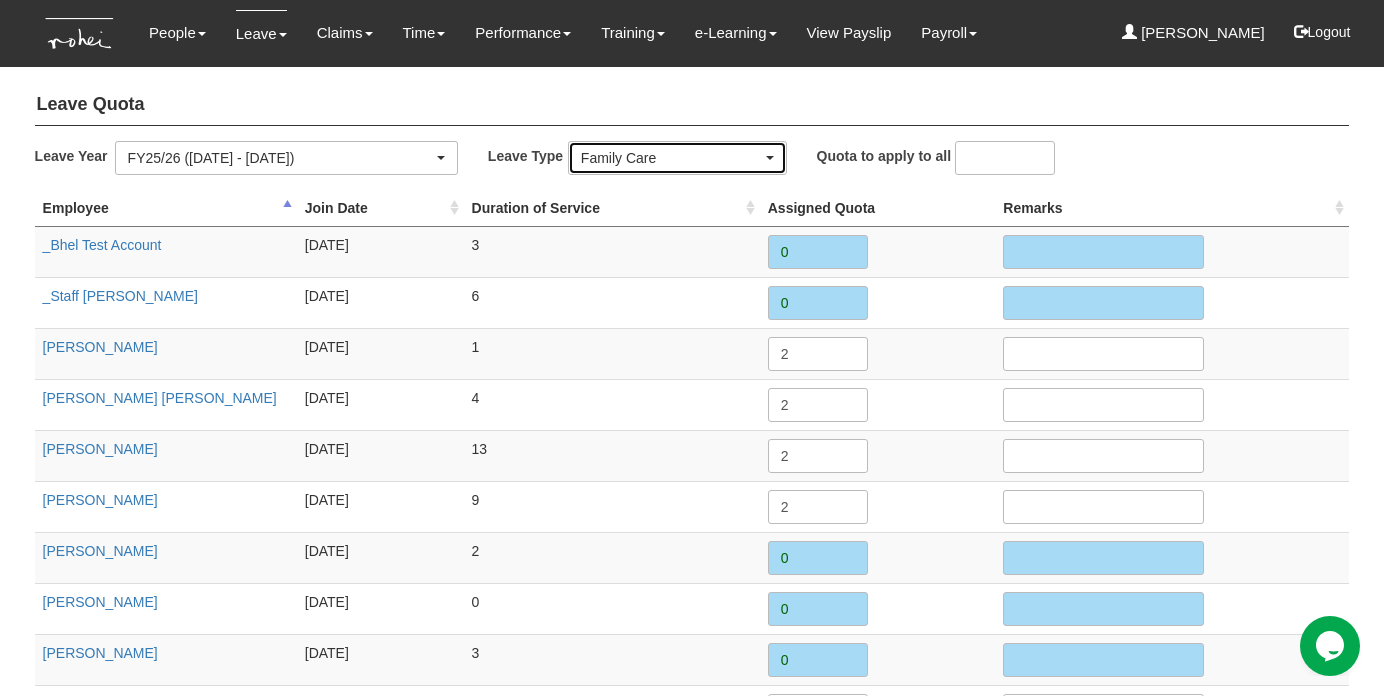 click on "Family Care" at bounding box center [671, 158] 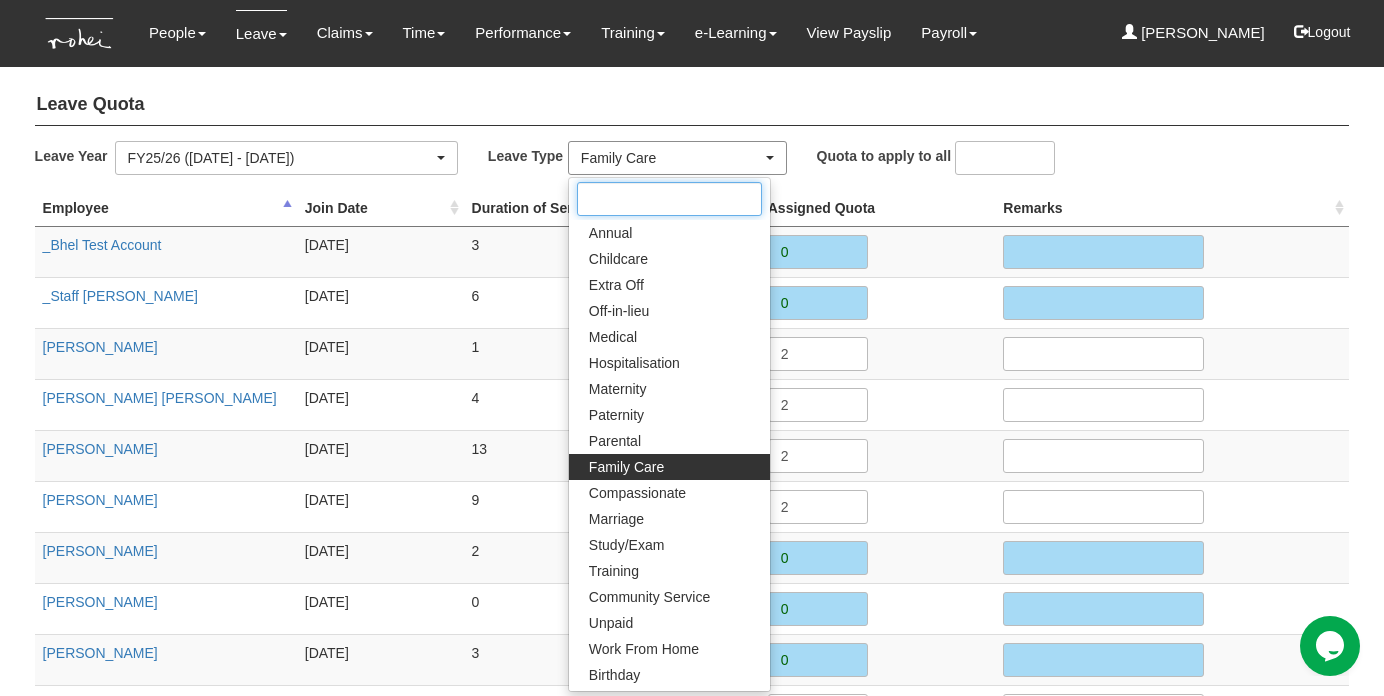 scroll, scrollTop: 11, scrollLeft: 0, axis: vertical 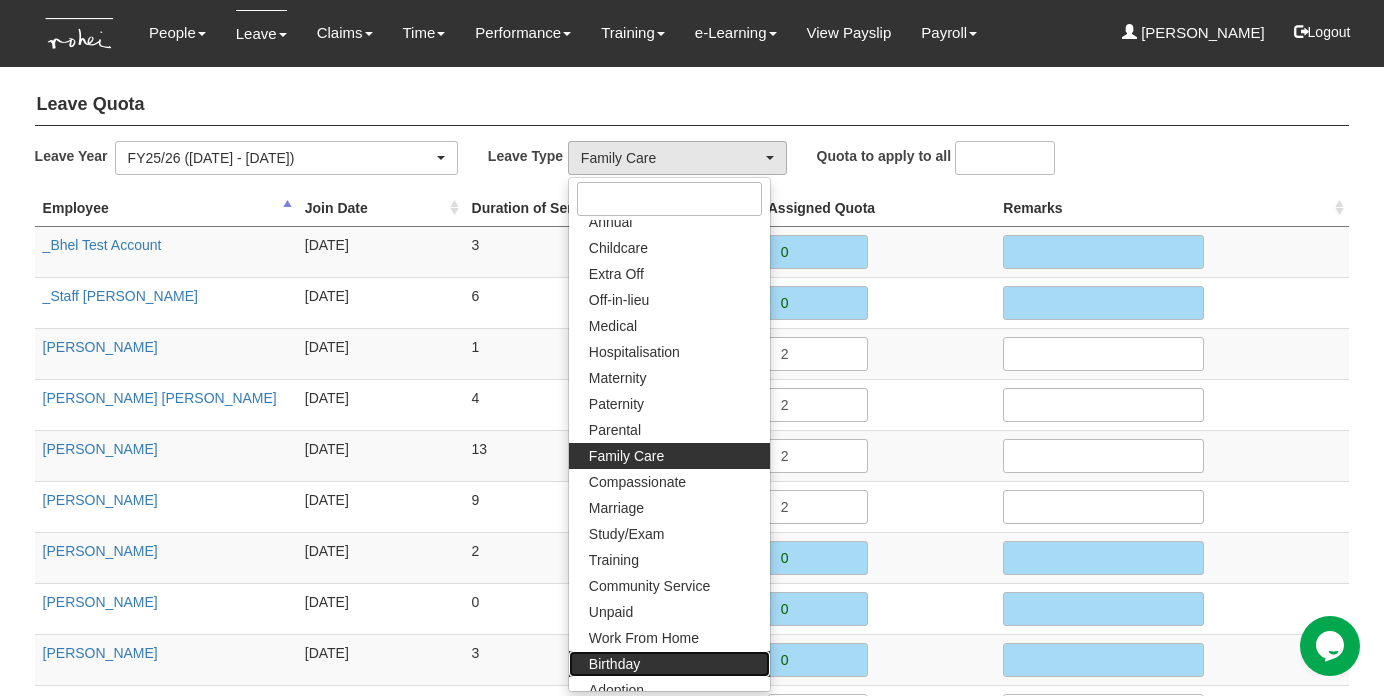 click on "Birthday" at bounding box center [614, 664] 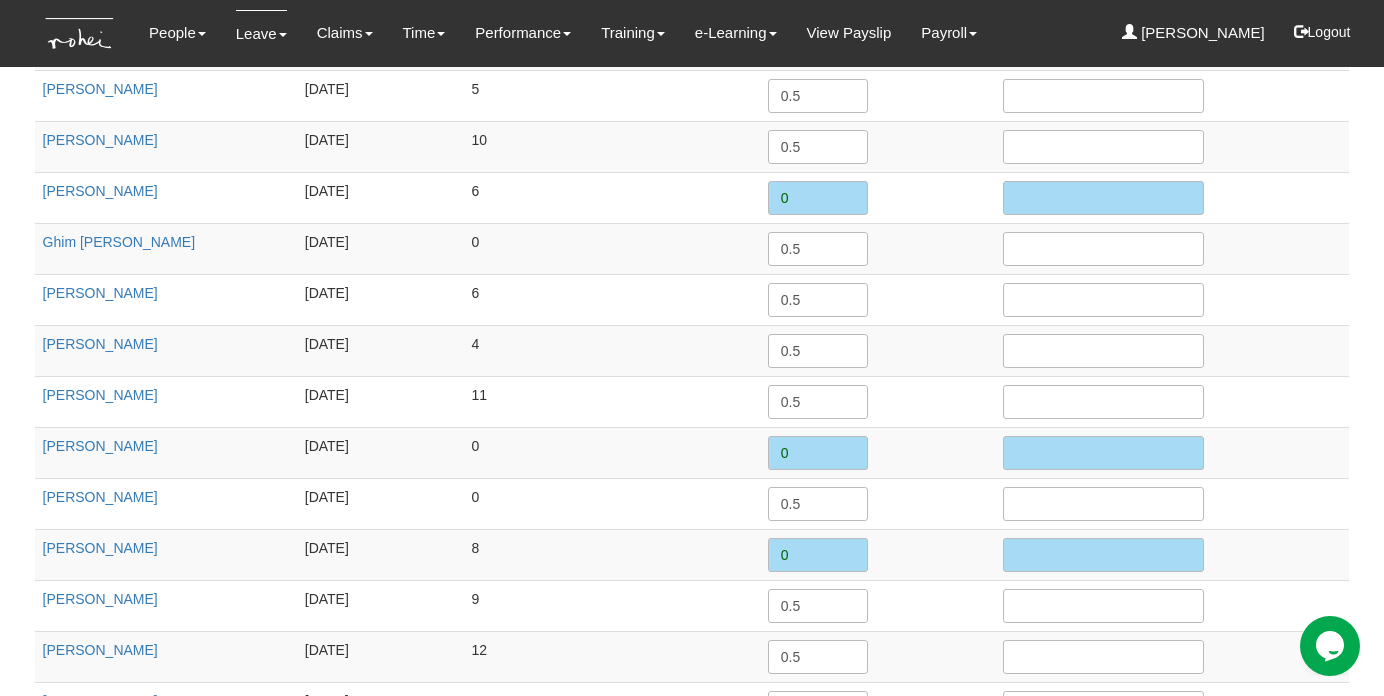 scroll, scrollTop: 0, scrollLeft: 0, axis: both 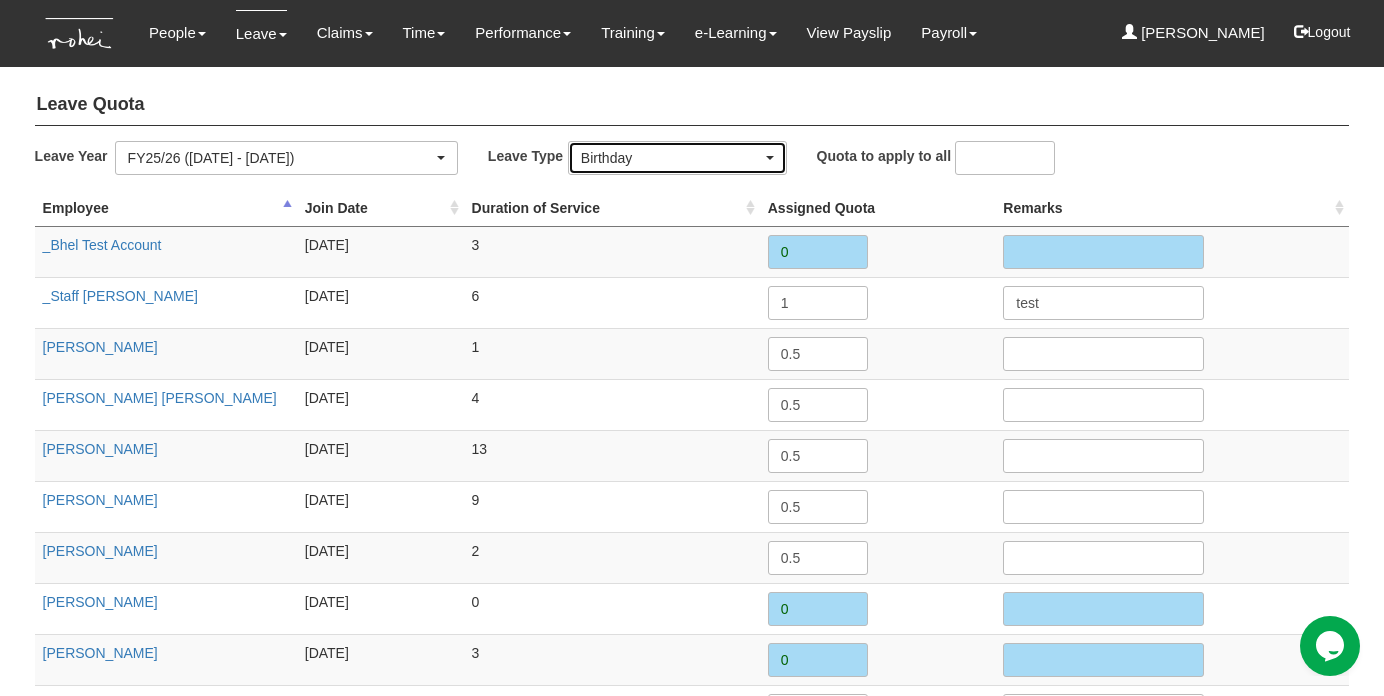 click on "Birthday" at bounding box center [671, 158] 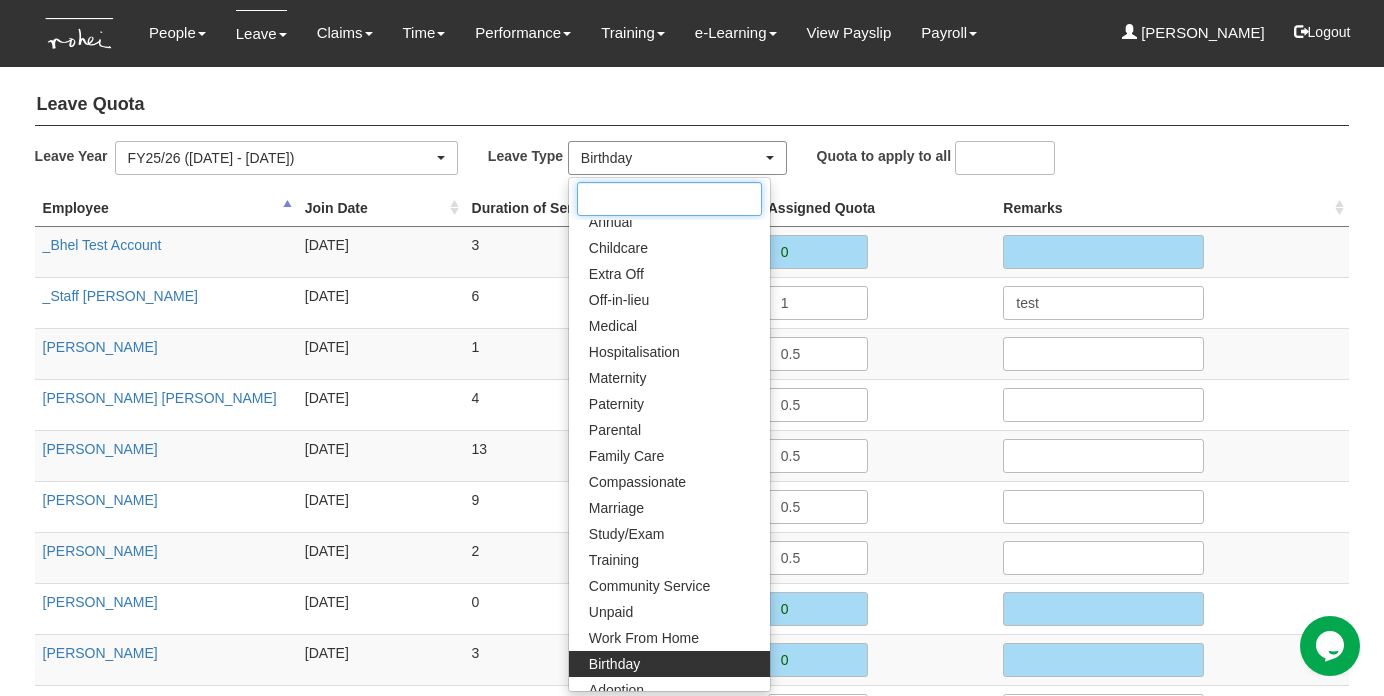 scroll, scrollTop: 153, scrollLeft: 0, axis: vertical 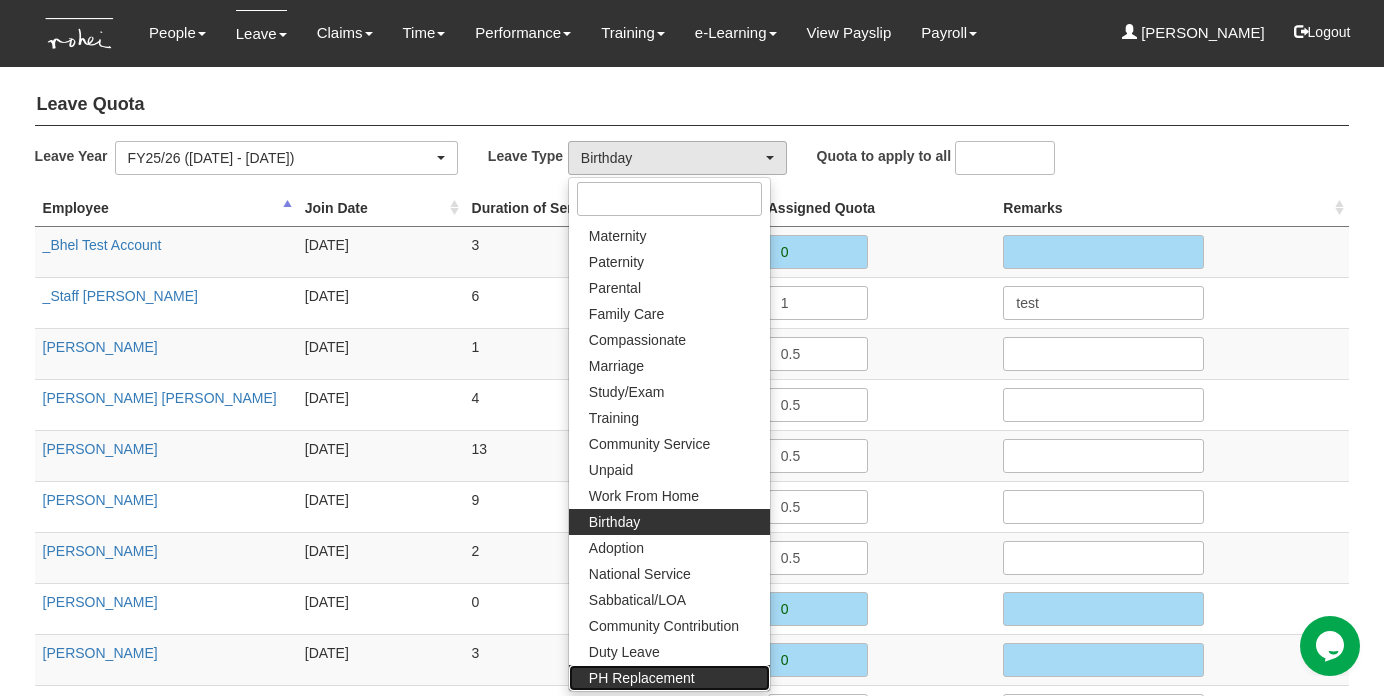 click on "PH Replacement" at bounding box center (642, 678) 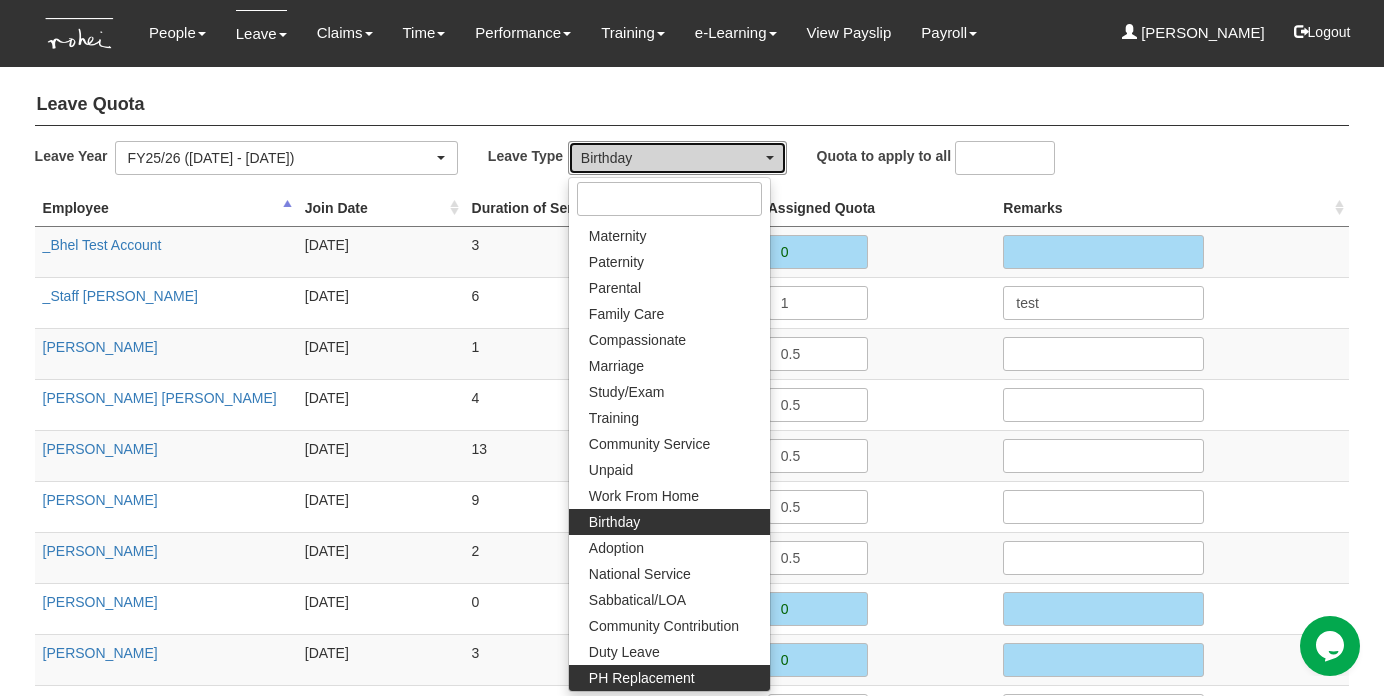 select on "26" 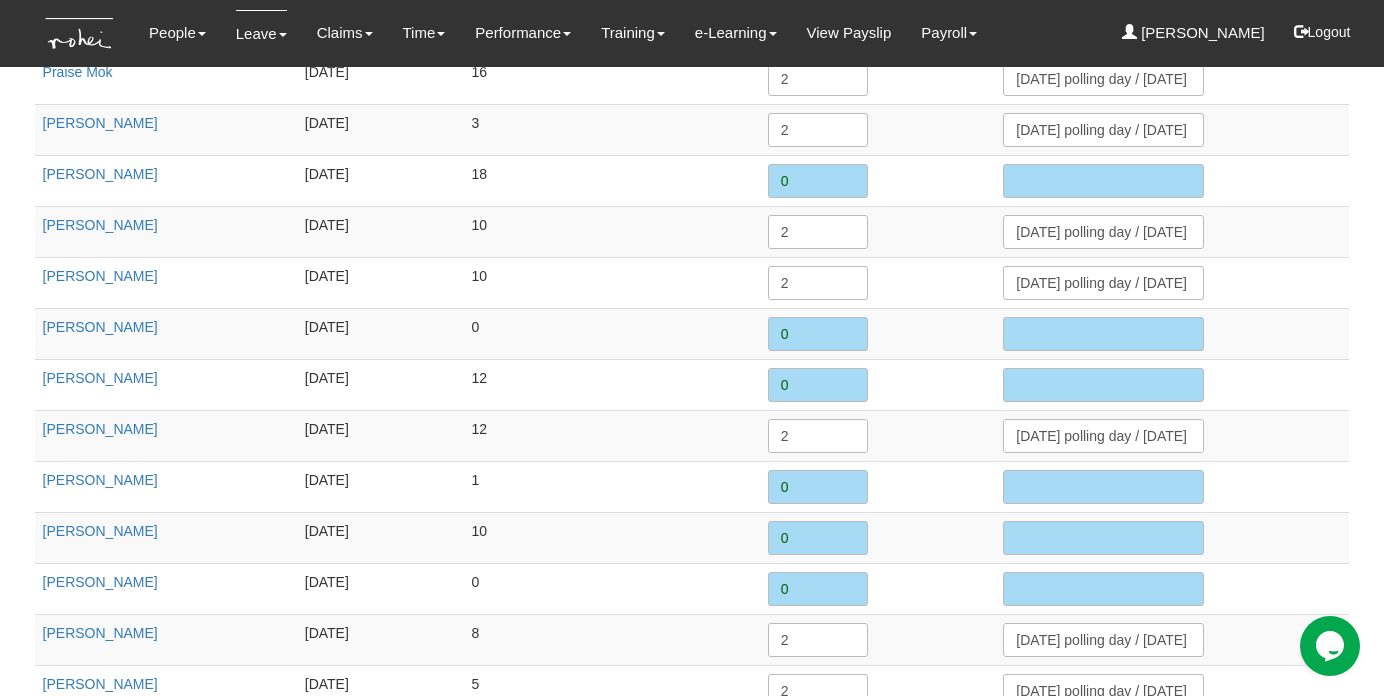 scroll, scrollTop: 2469, scrollLeft: 0, axis: vertical 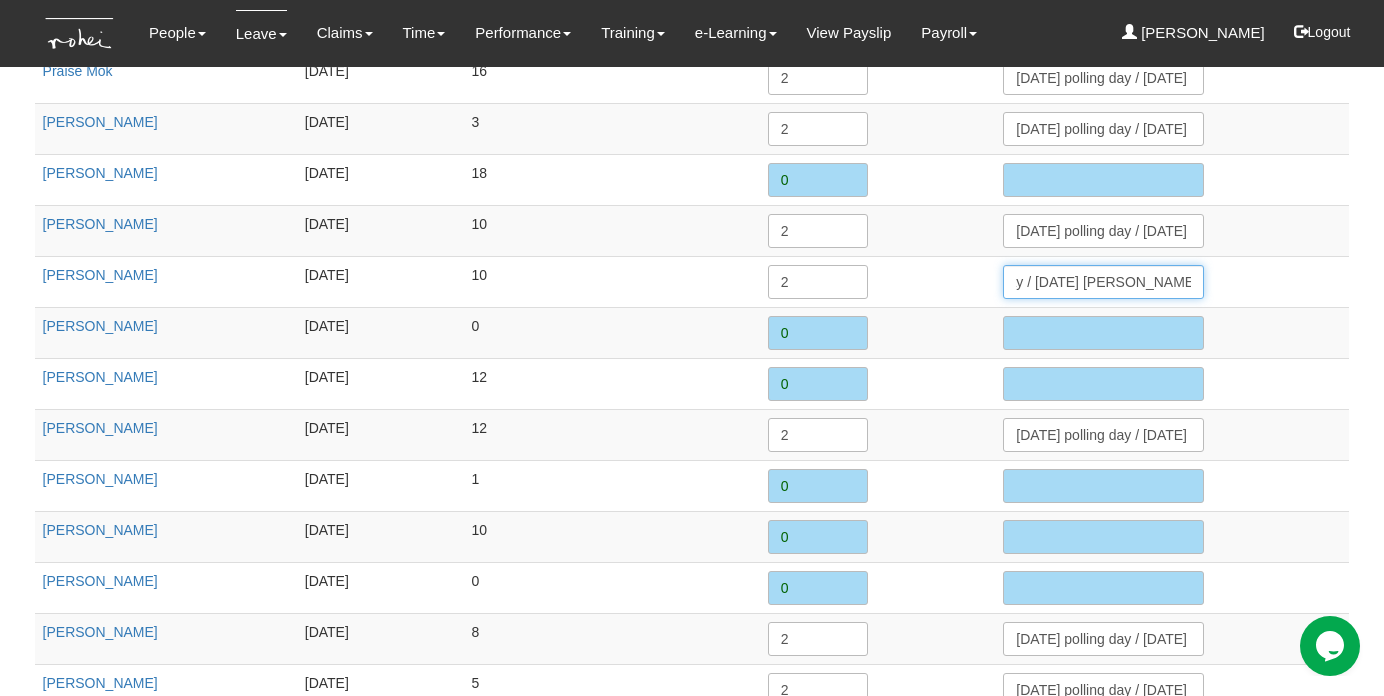 drag, startPoint x: 1018, startPoint y: 278, endPoint x: 1265, endPoint y: 281, distance: 247.01822 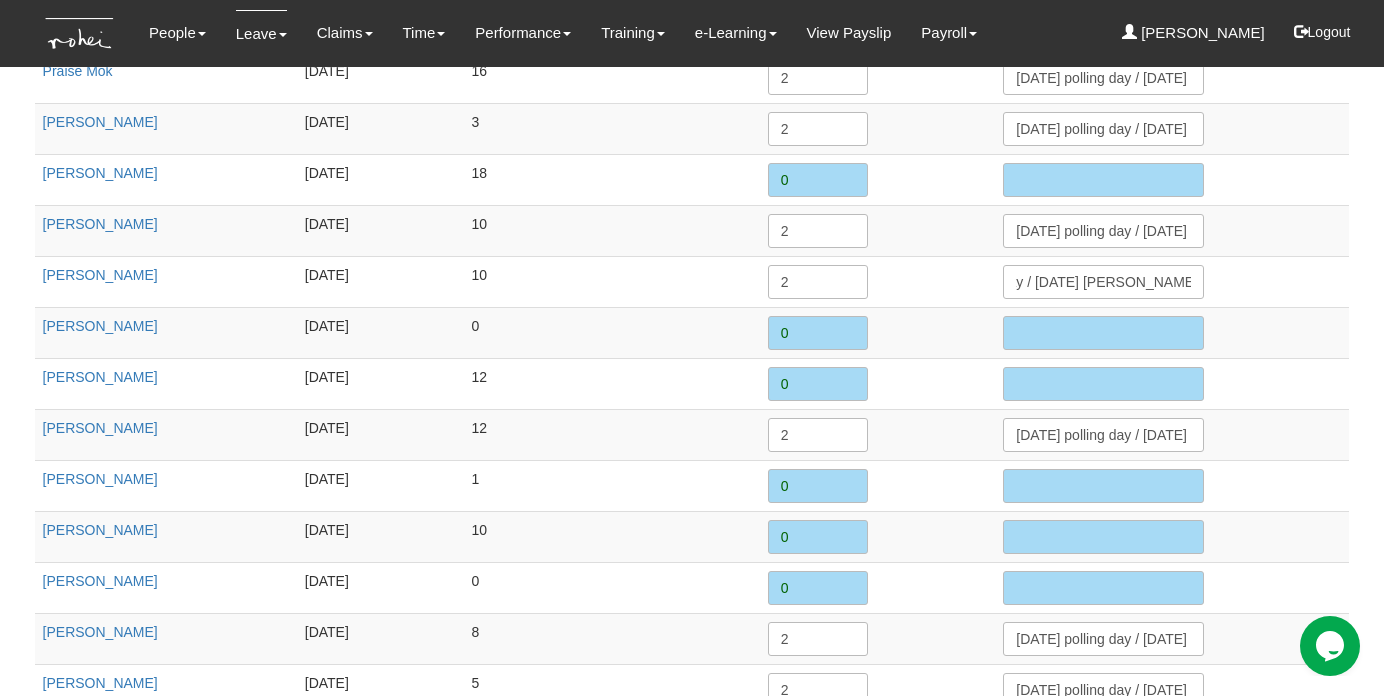 click on "May 3 polling day / June 7 Hari Raya Haji" at bounding box center [1172, 281] 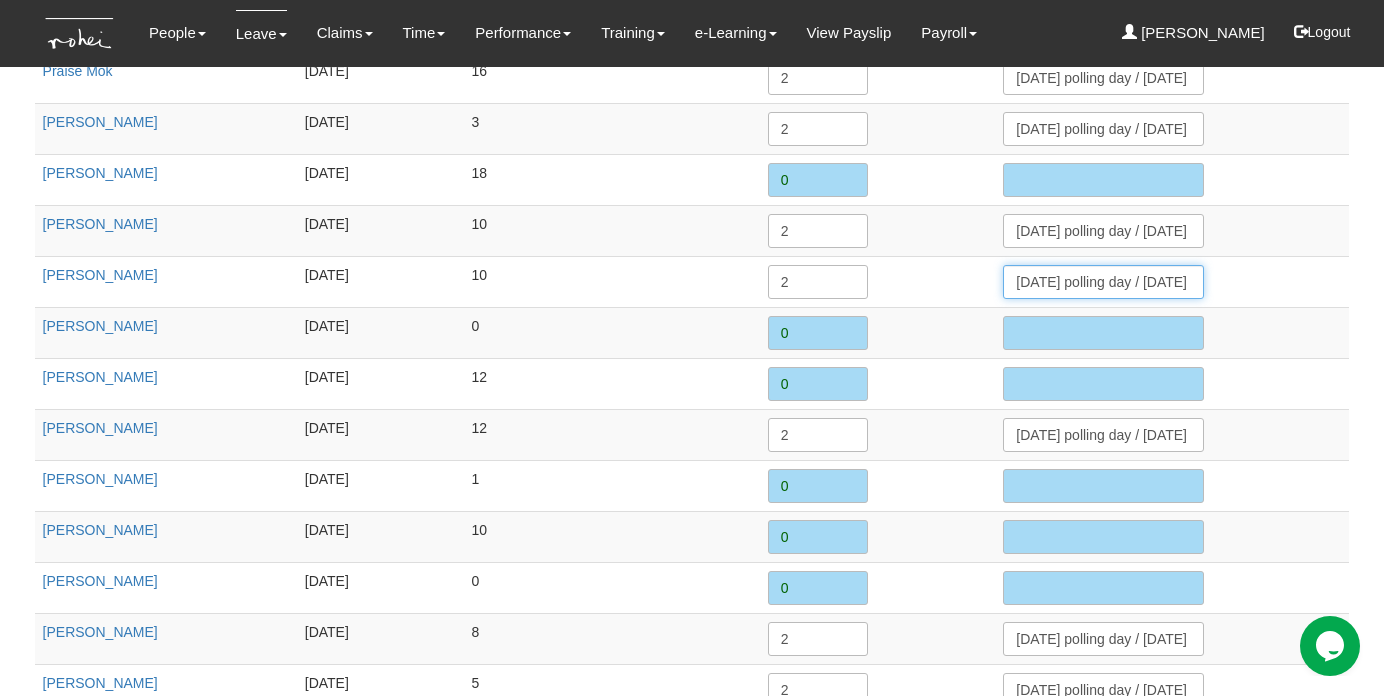 scroll, scrollTop: 0, scrollLeft: 108, axis: horizontal 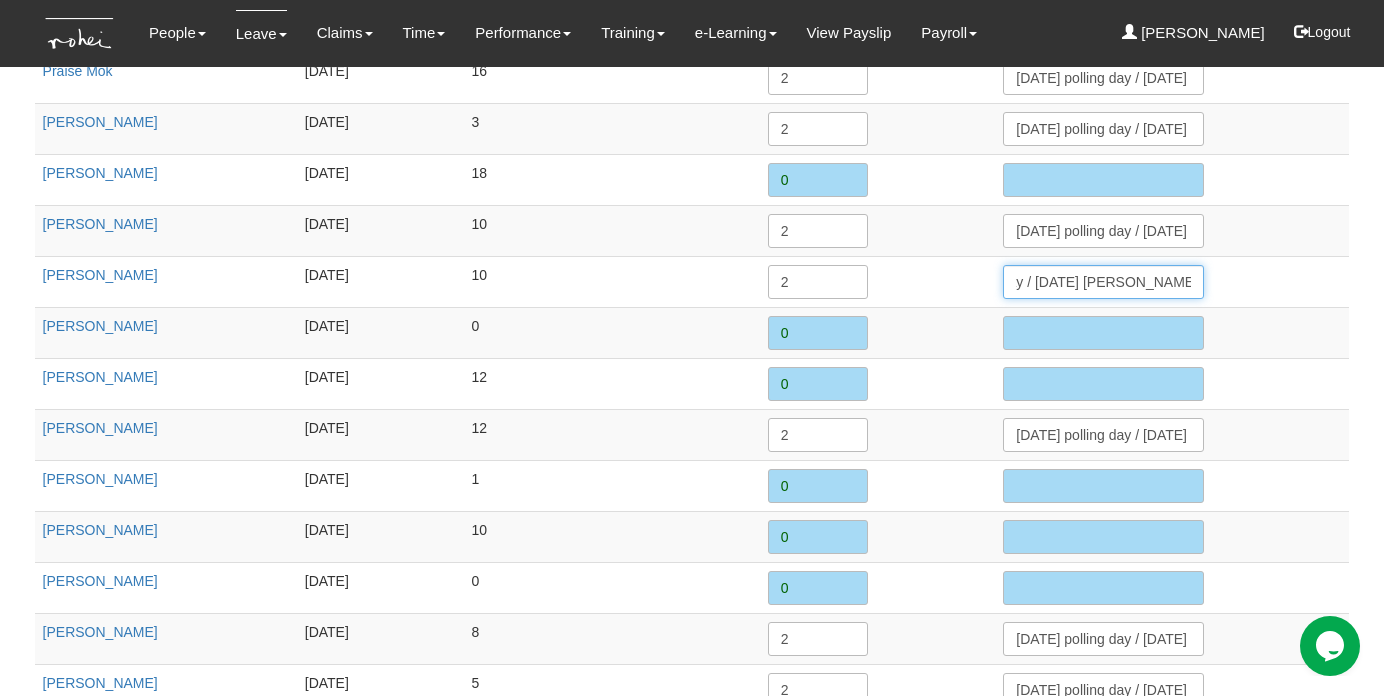 drag, startPoint x: 1019, startPoint y: 283, endPoint x: 1195, endPoint y: 284, distance: 176.00284 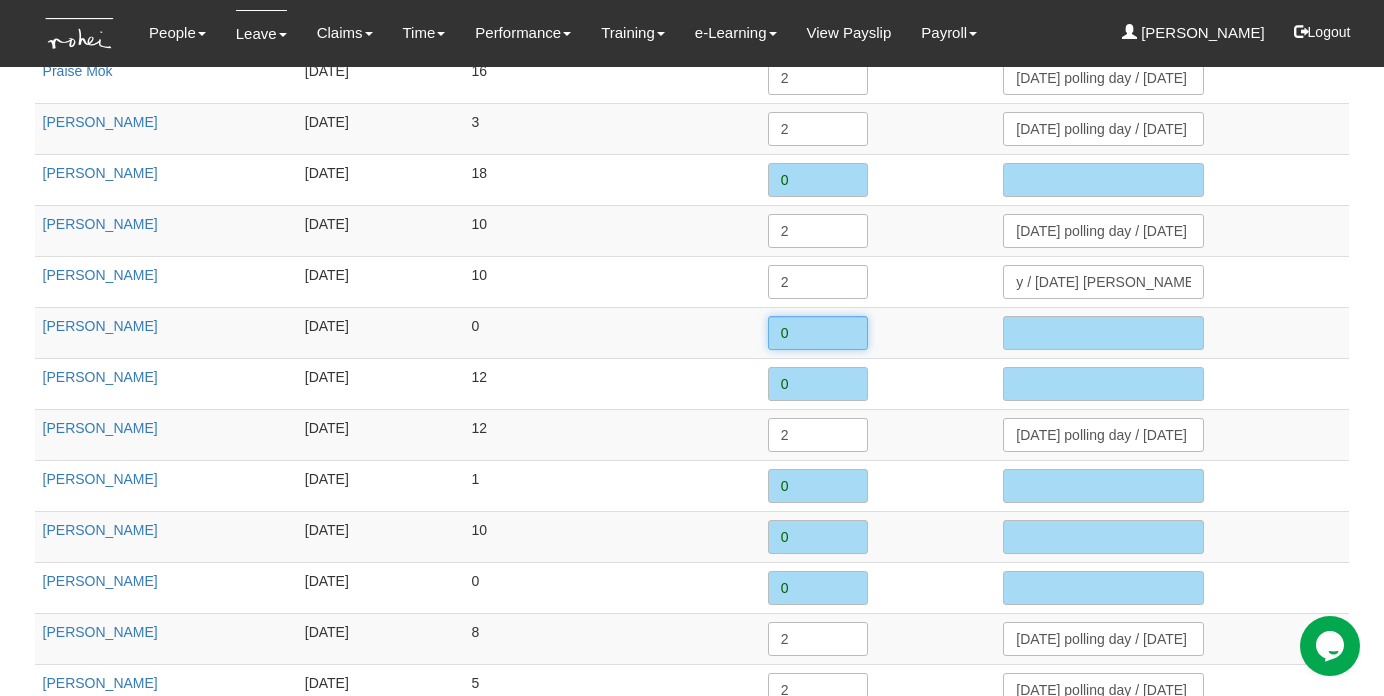 click on "0" at bounding box center (818, 333) 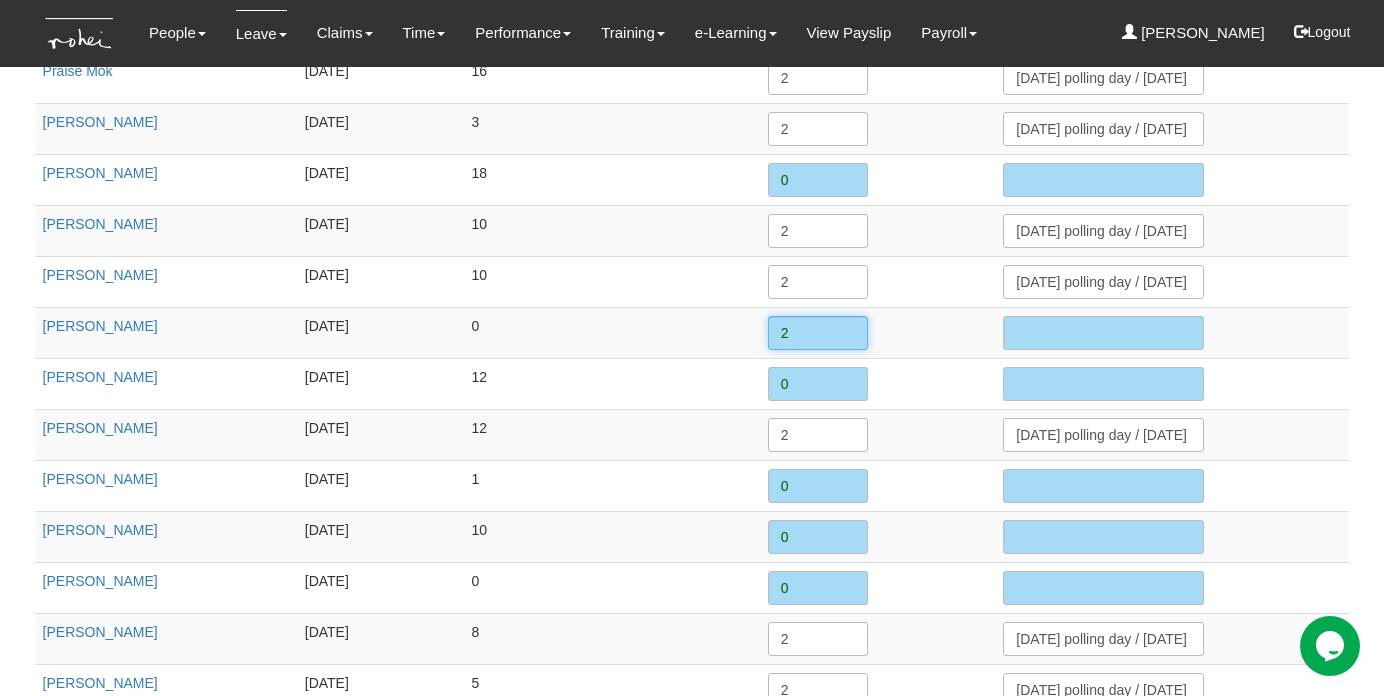 type on "2" 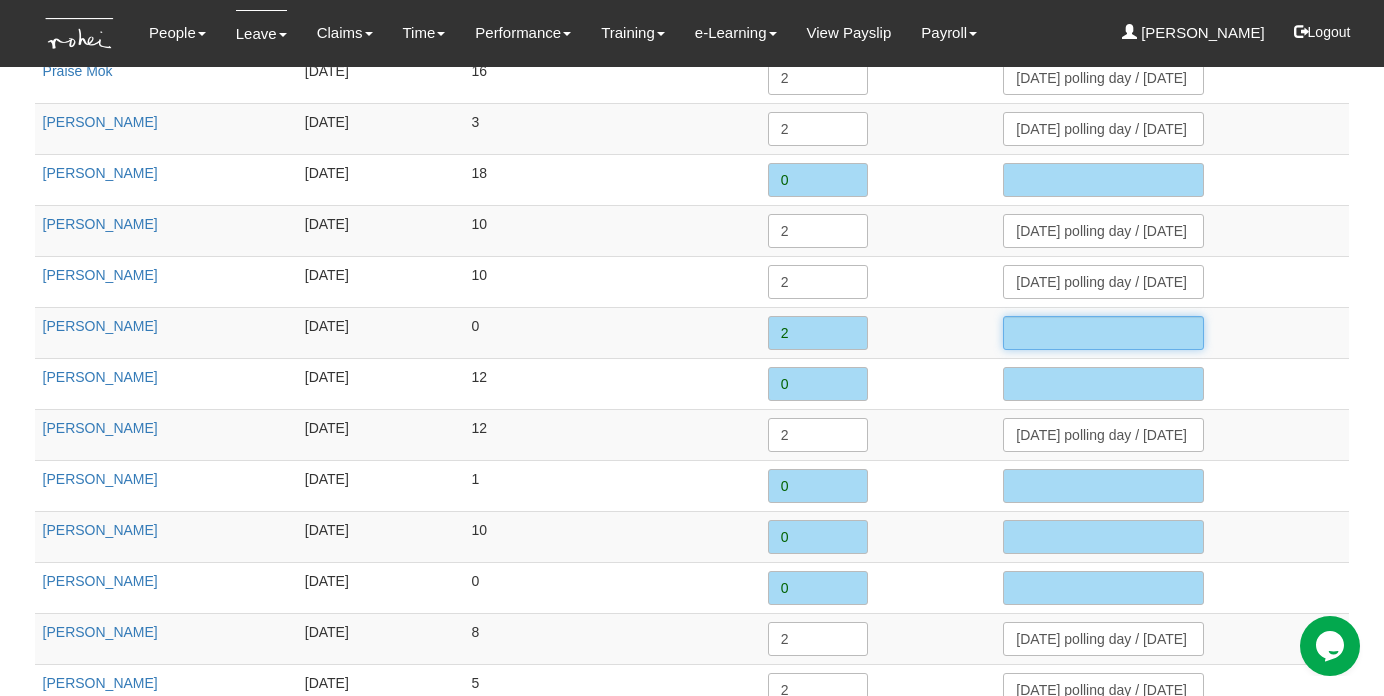 click at bounding box center [1103, 333] 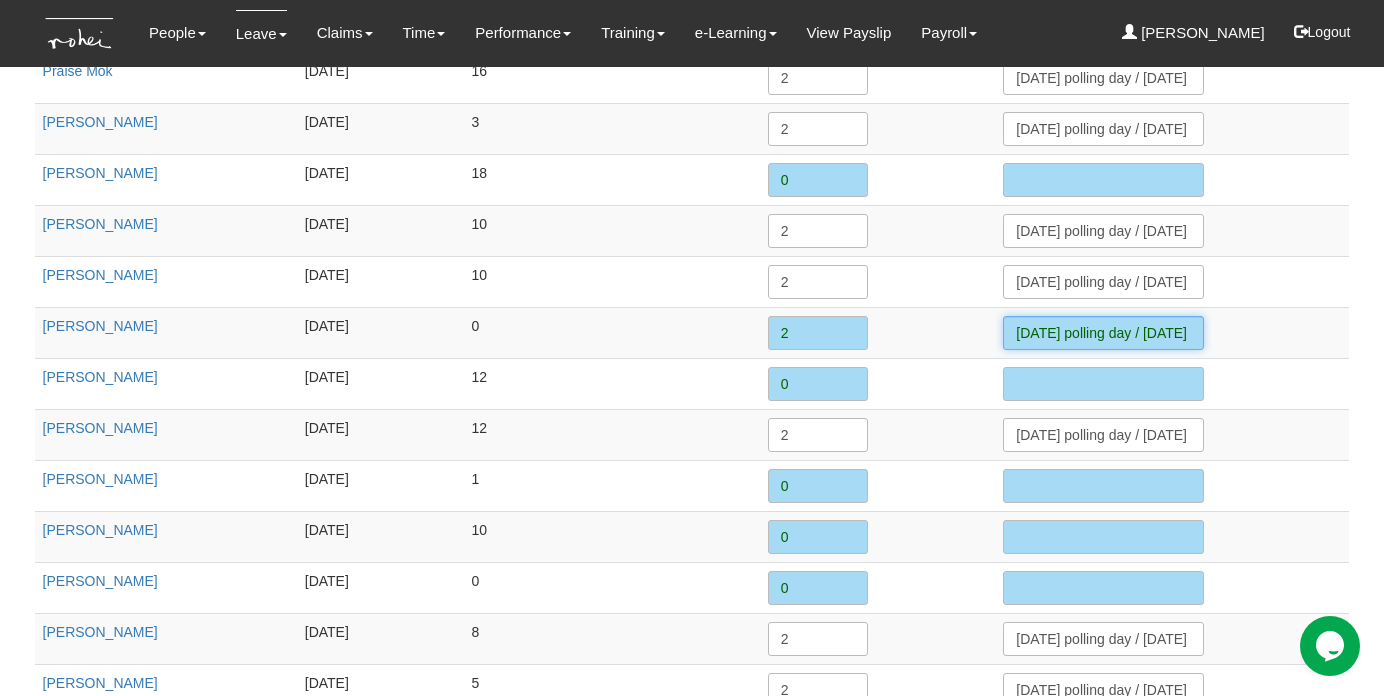 scroll, scrollTop: 0, scrollLeft: 108, axis: horizontal 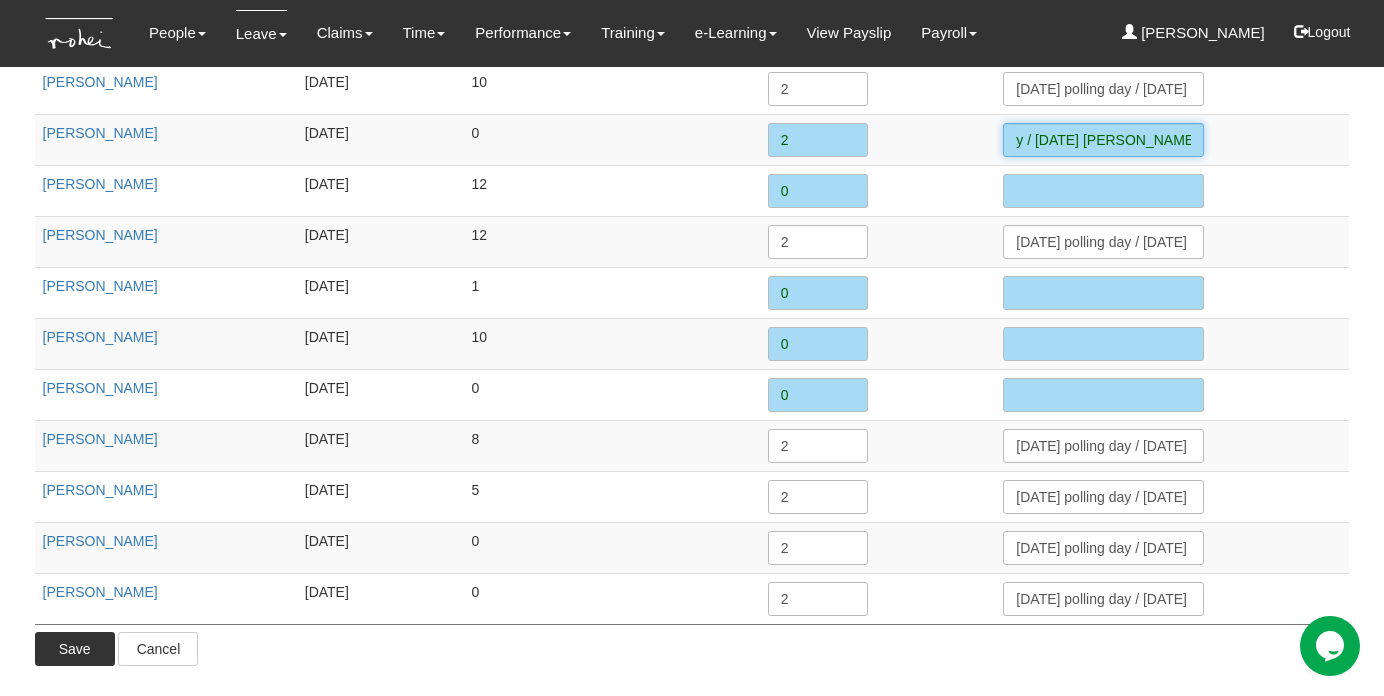 type on "May 3 polling day / June 7 Hari Raya Haji" 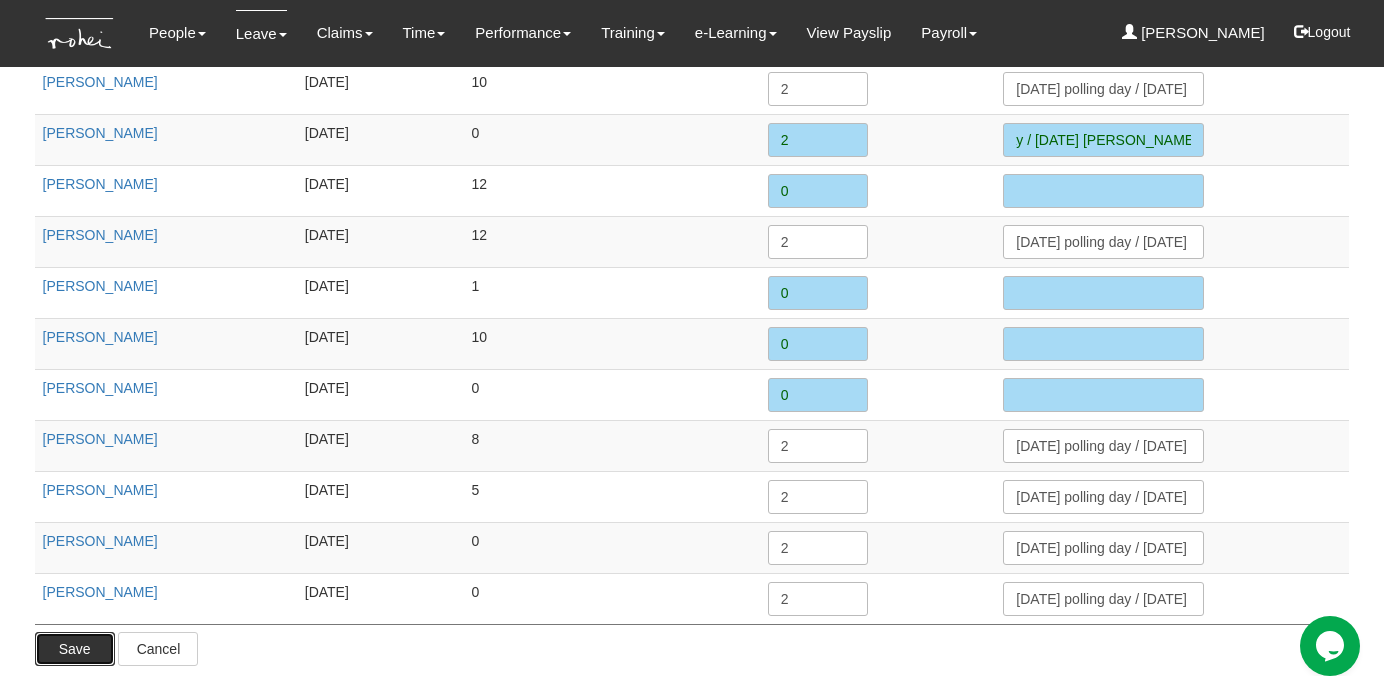 click on "Save" at bounding box center [75, 649] 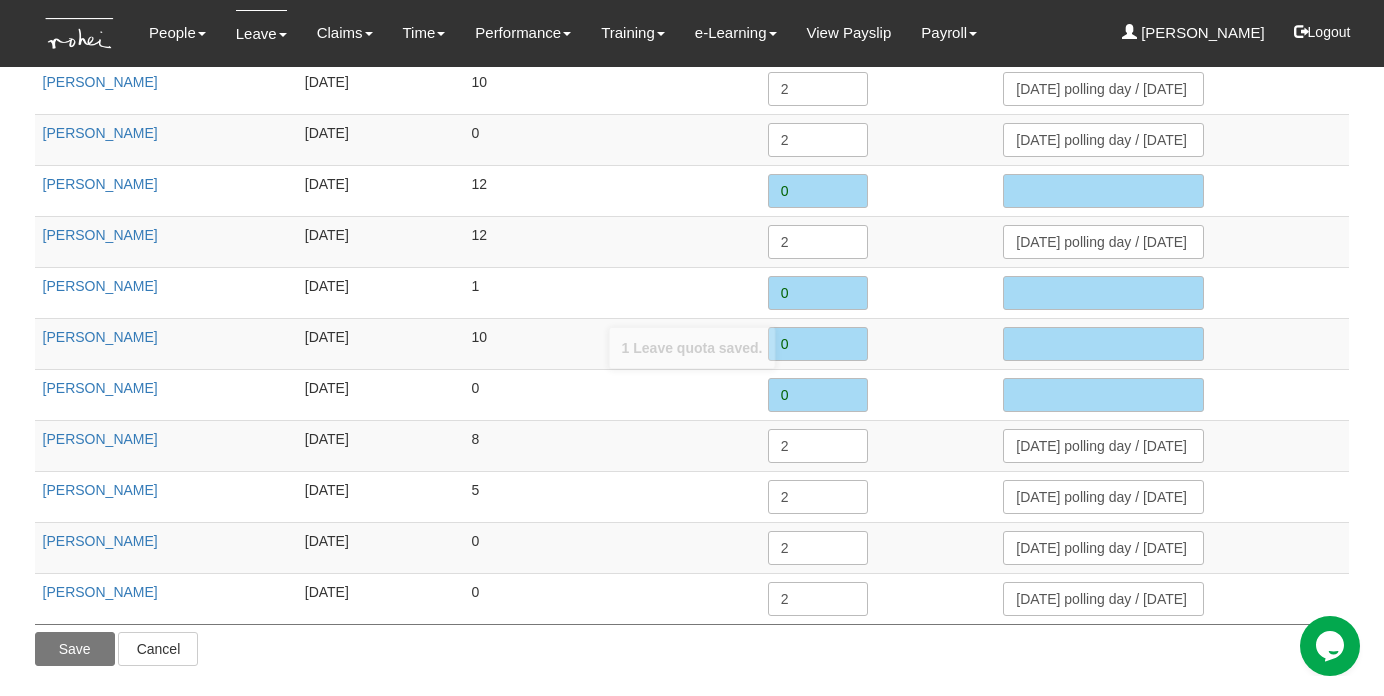 scroll, scrollTop: 1674, scrollLeft: 0, axis: vertical 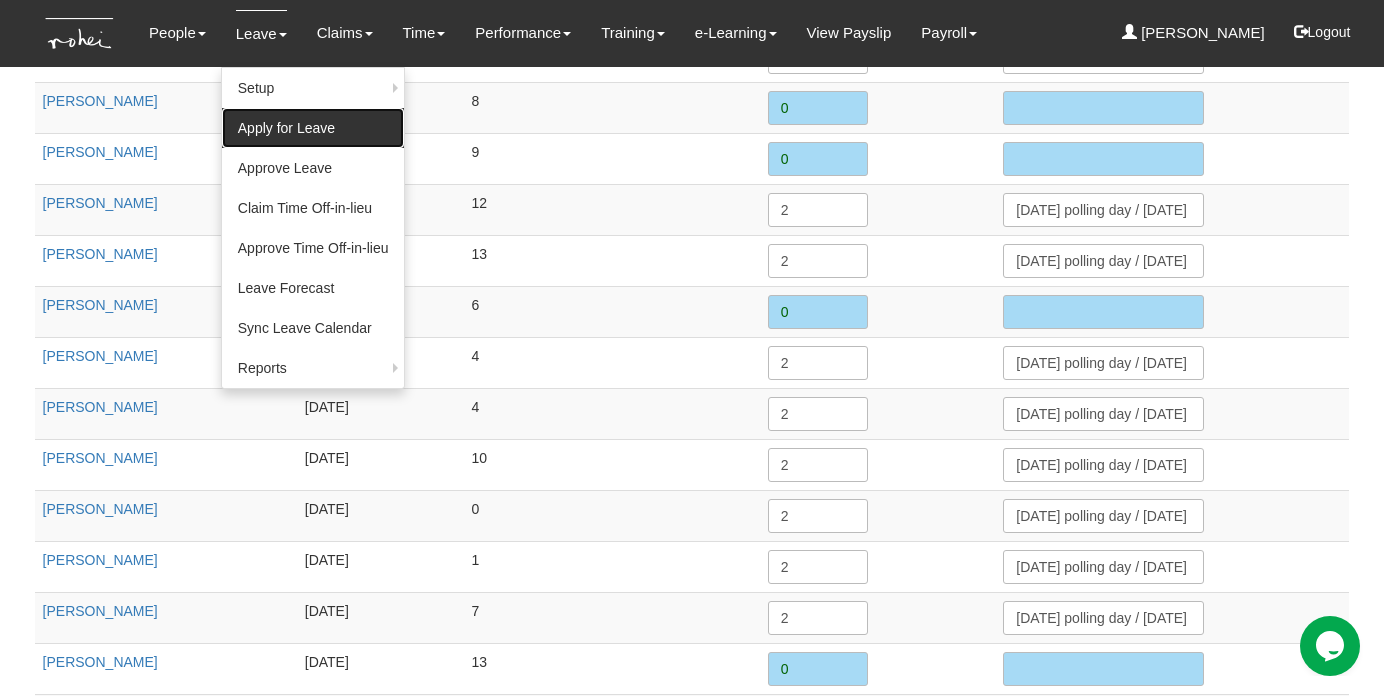 click on "Apply for Leave" at bounding box center (313, 128) 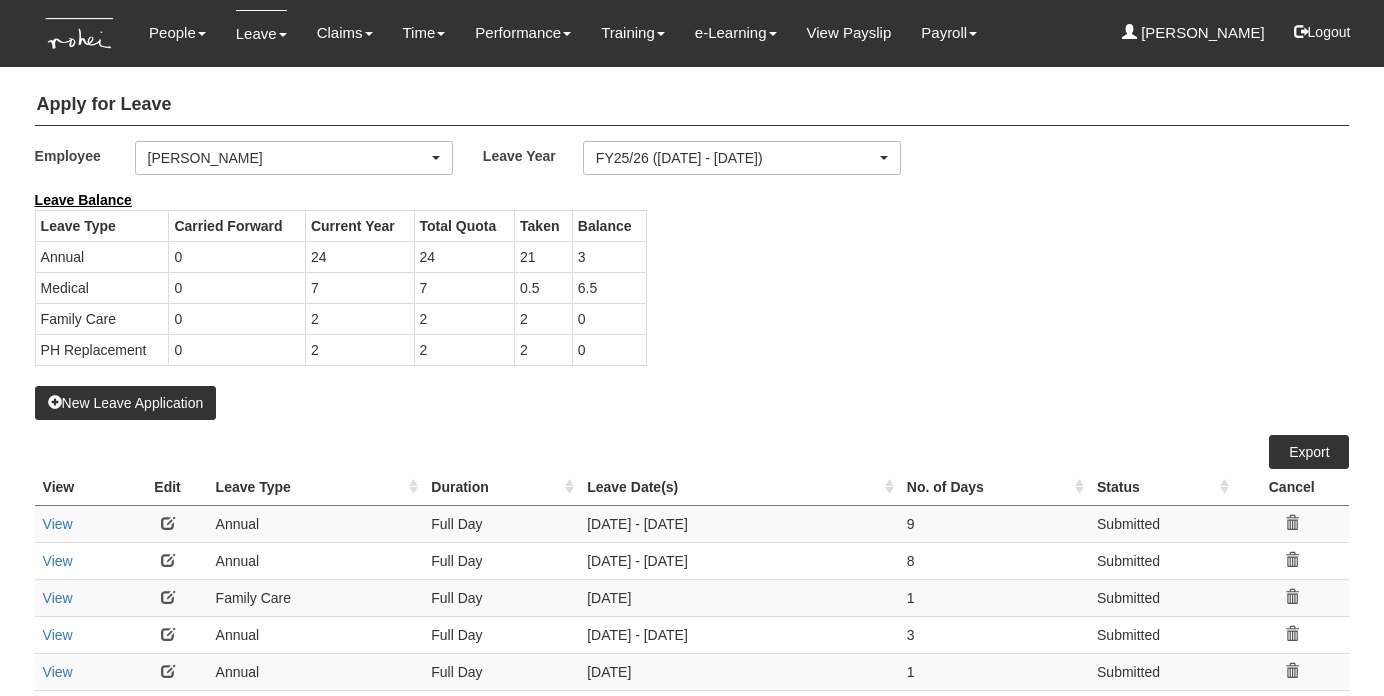 select on "50" 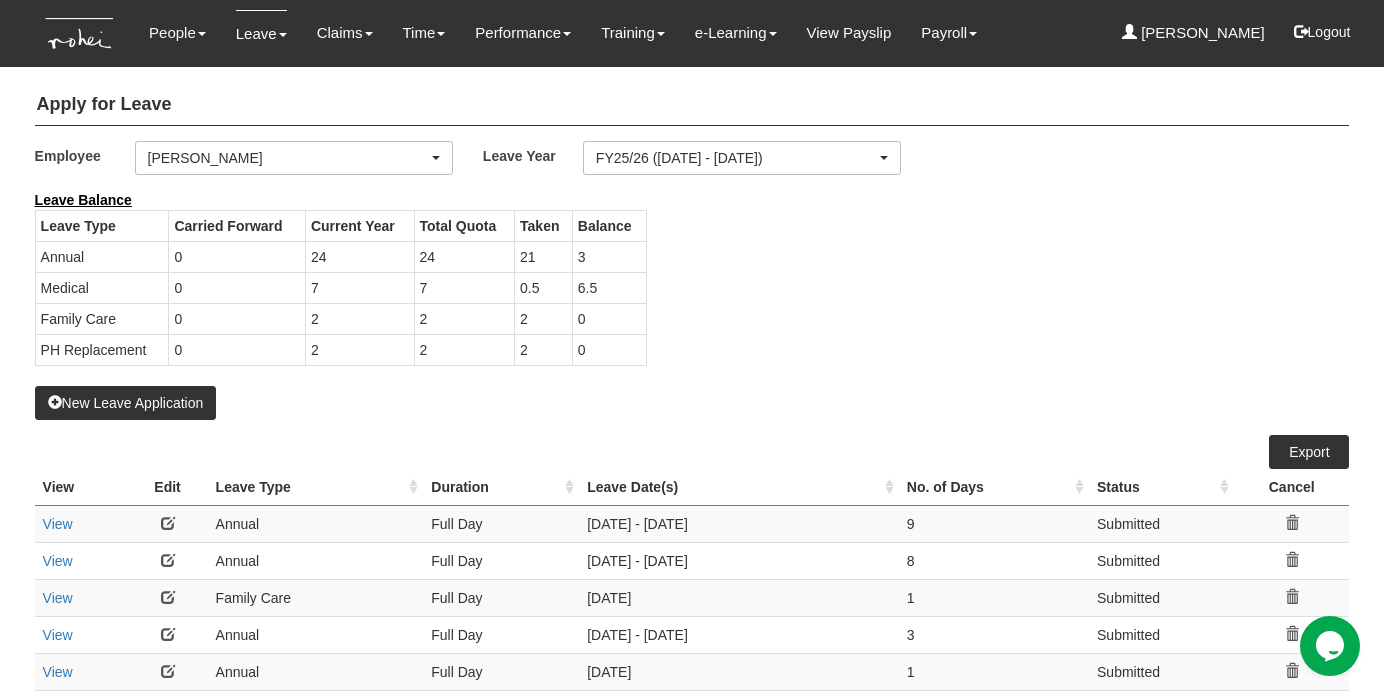 scroll, scrollTop: 0, scrollLeft: 0, axis: both 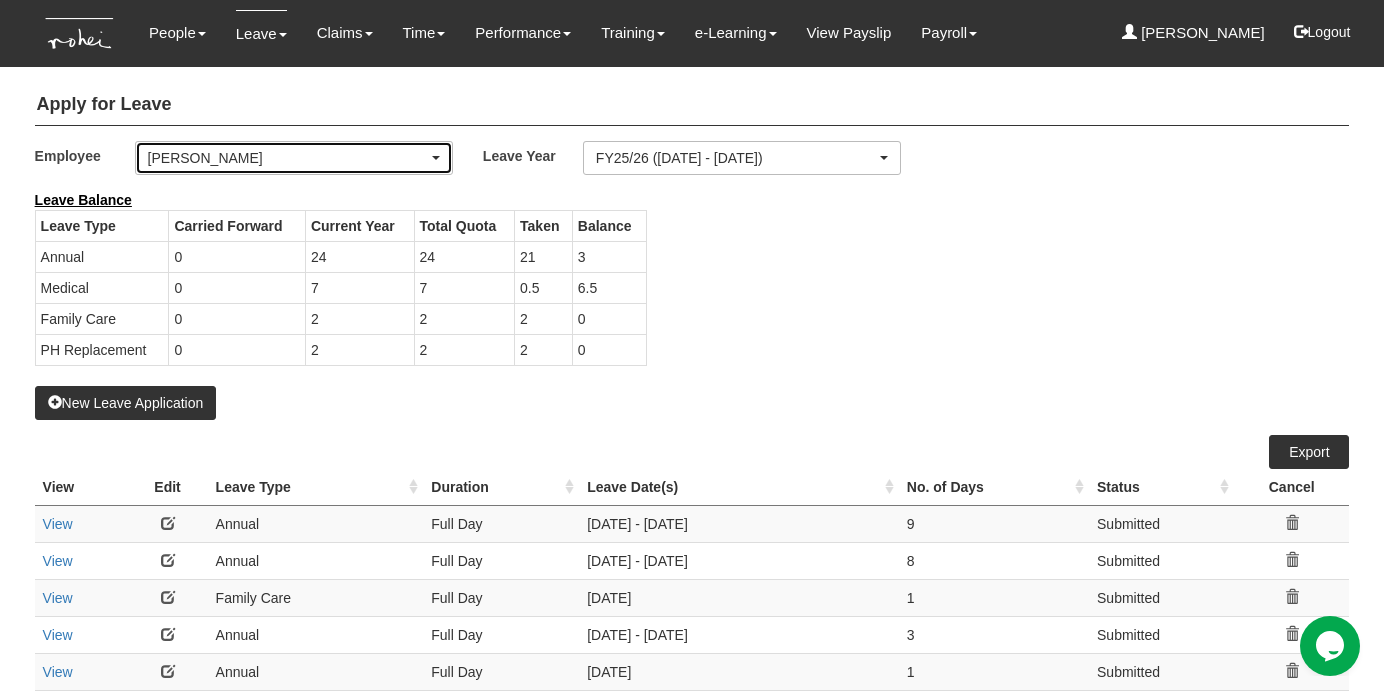 click on "[PERSON_NAME]" at bounding box center (288, 158) 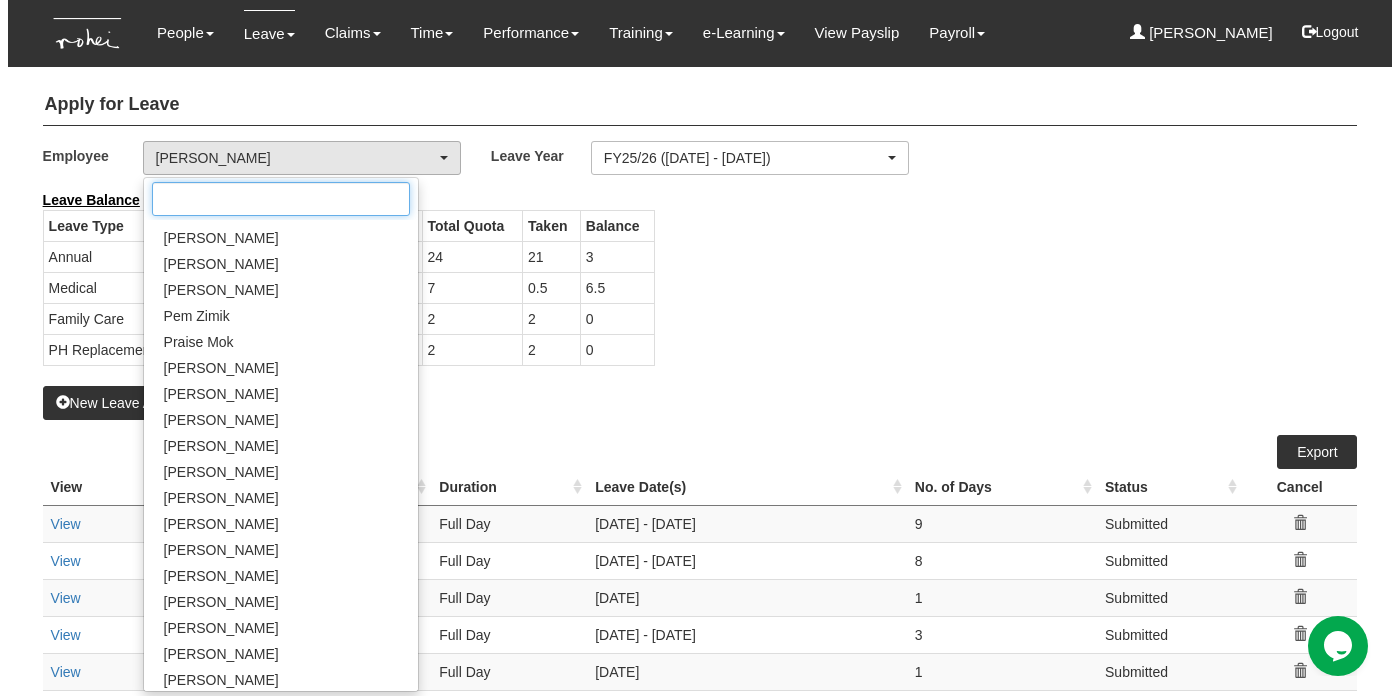 scroll, scrollTop: 1040, scrollLeft: 0, axis: vertical 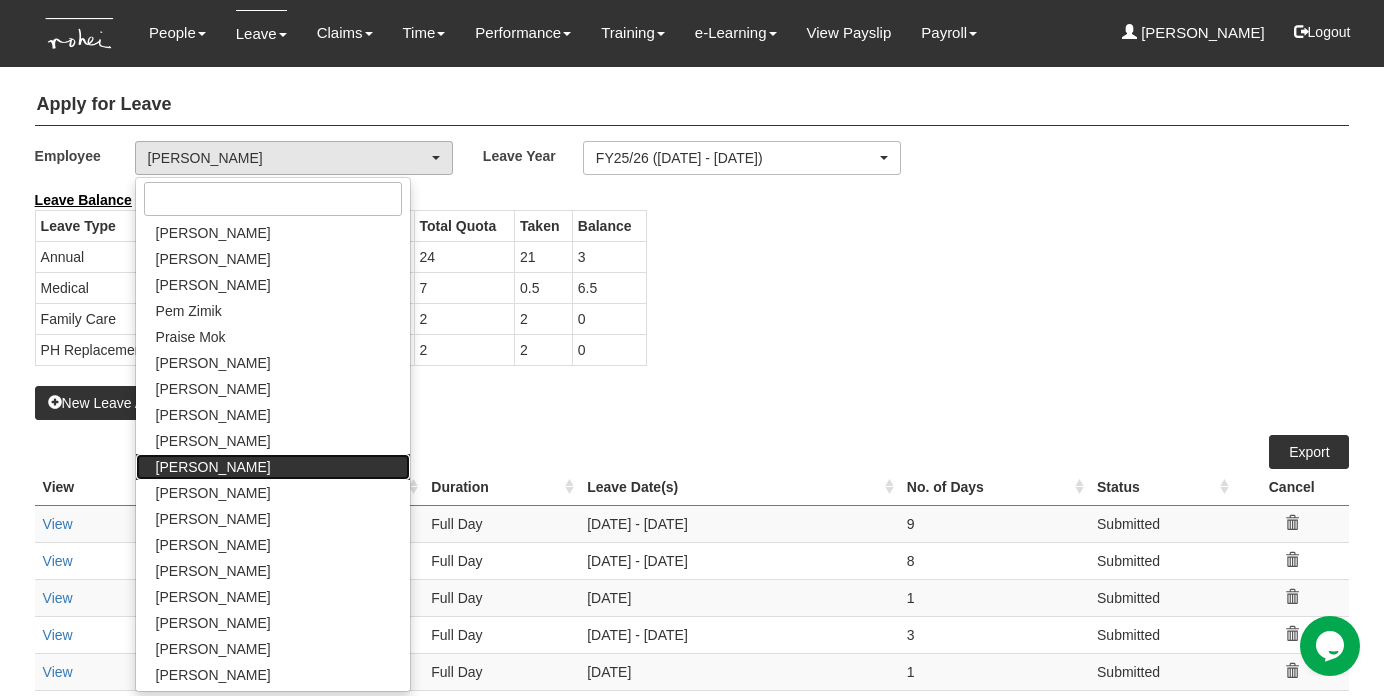 click on "[PERSON_NAME]" at bounding box center [213, 467] 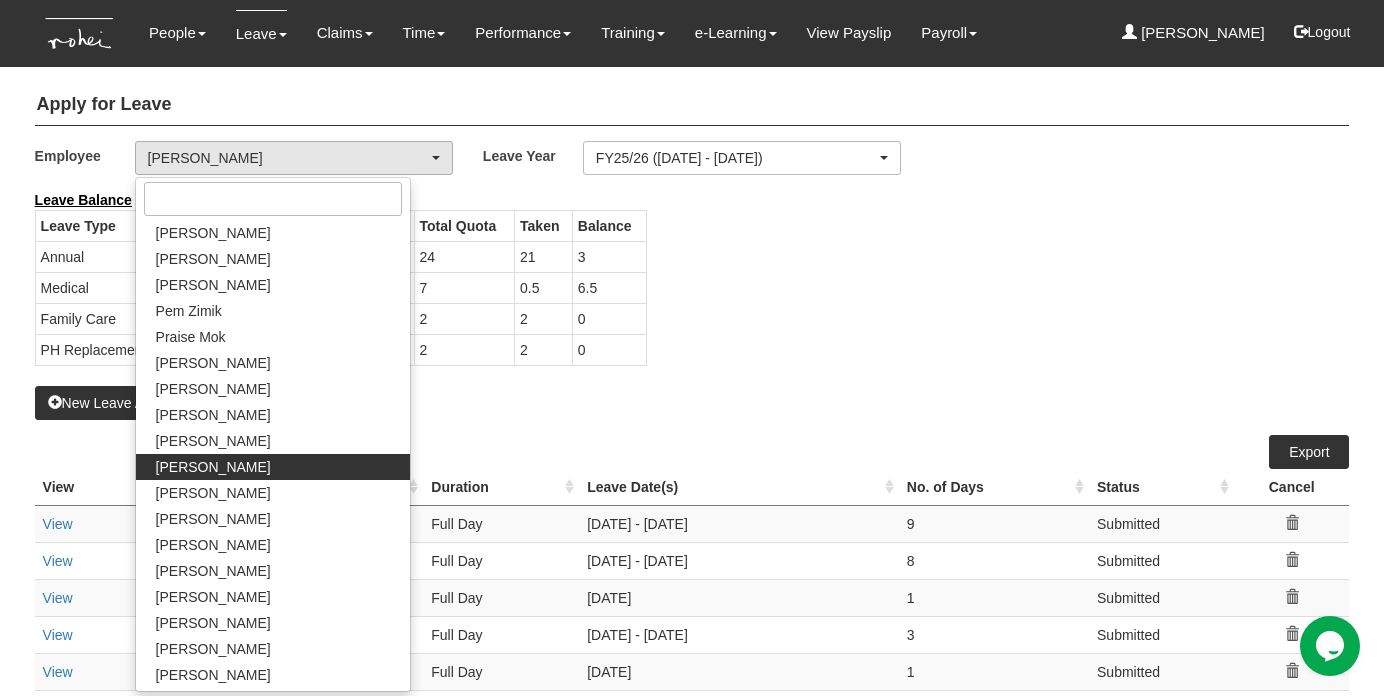 select on "5e225cdc-7ce9-465a-9503-99e8ed4cc44e" 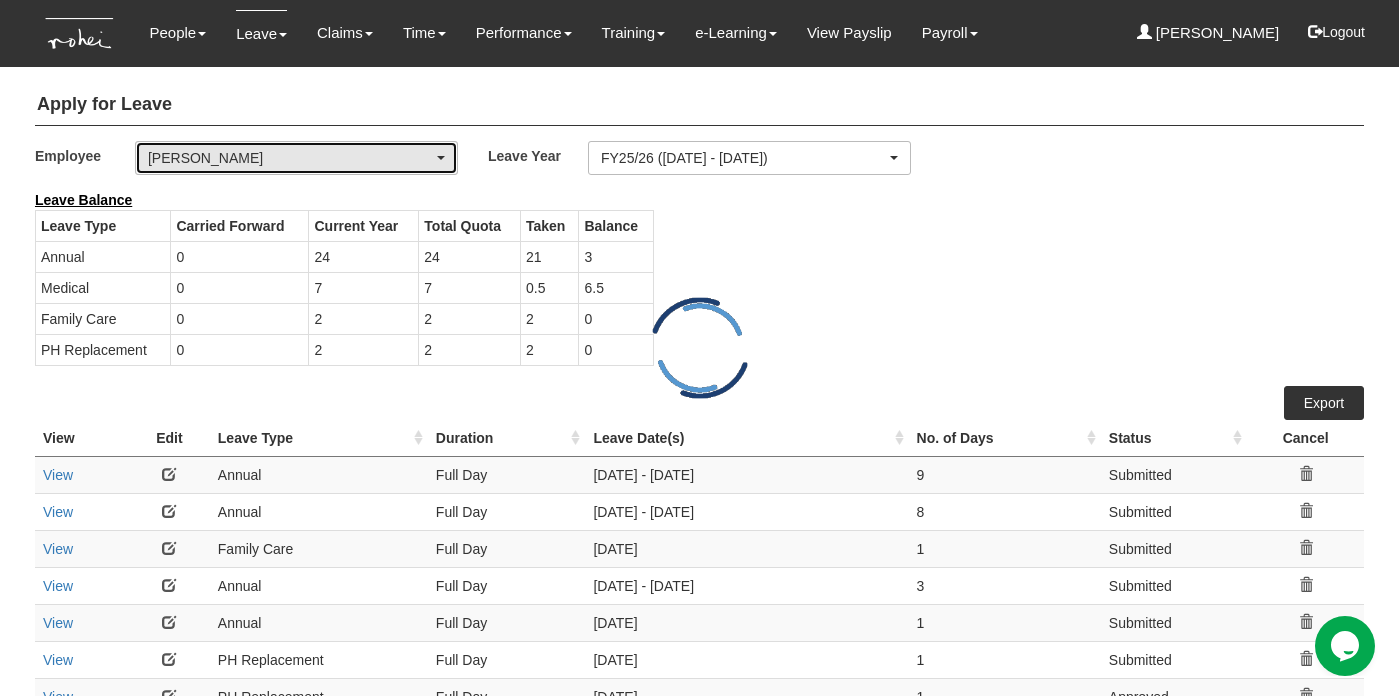 select on "50" 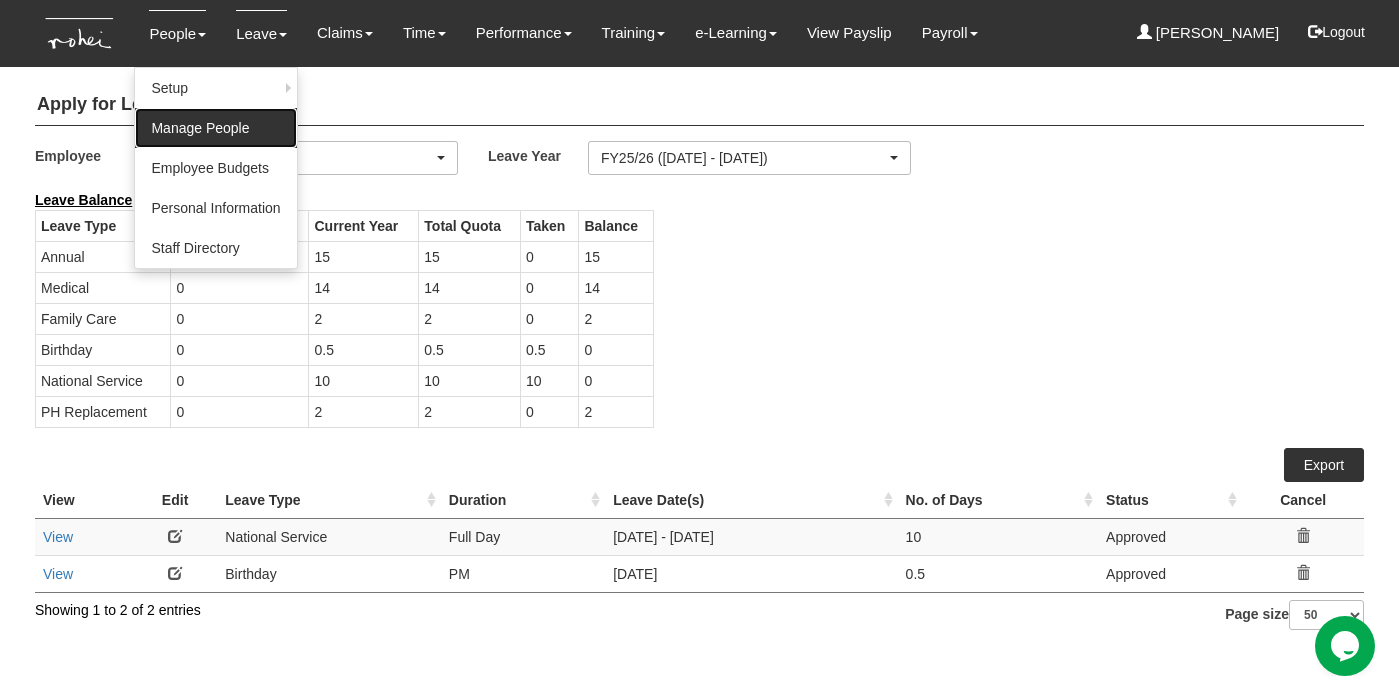 click on "Manage People" at bounding box center [215, 128] 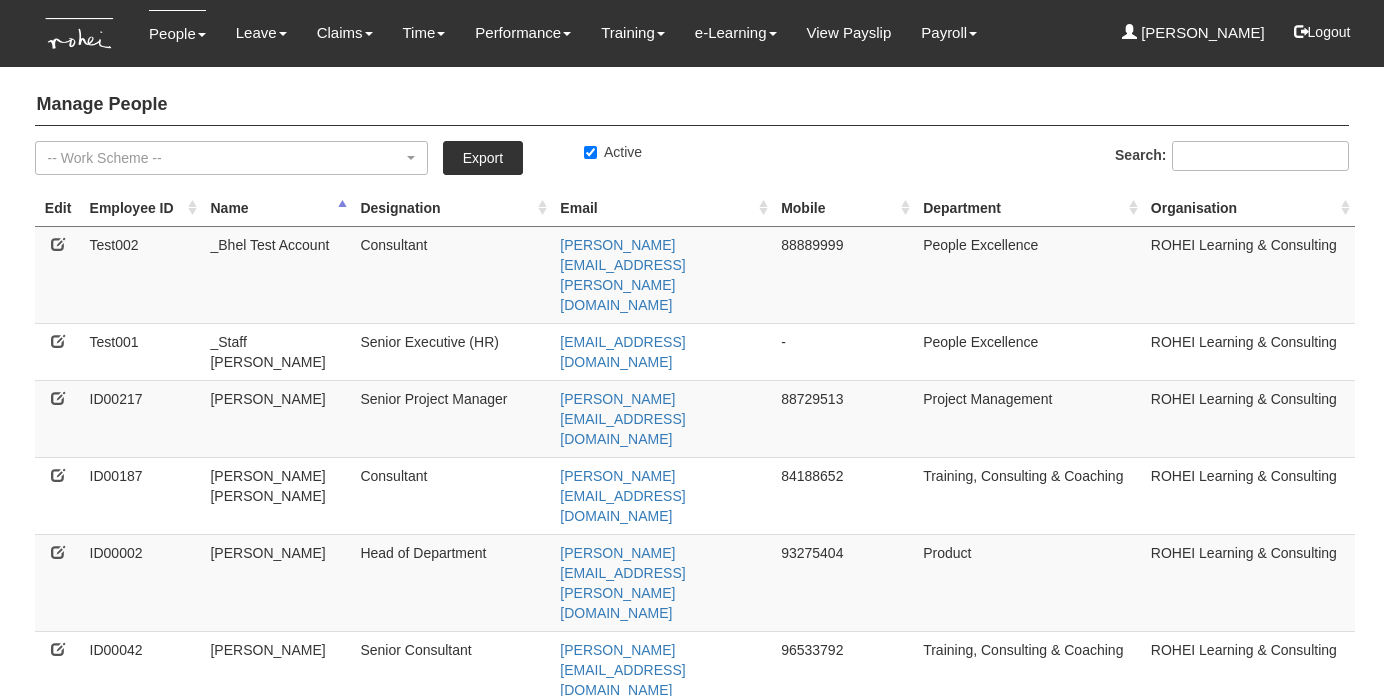 select on "50" 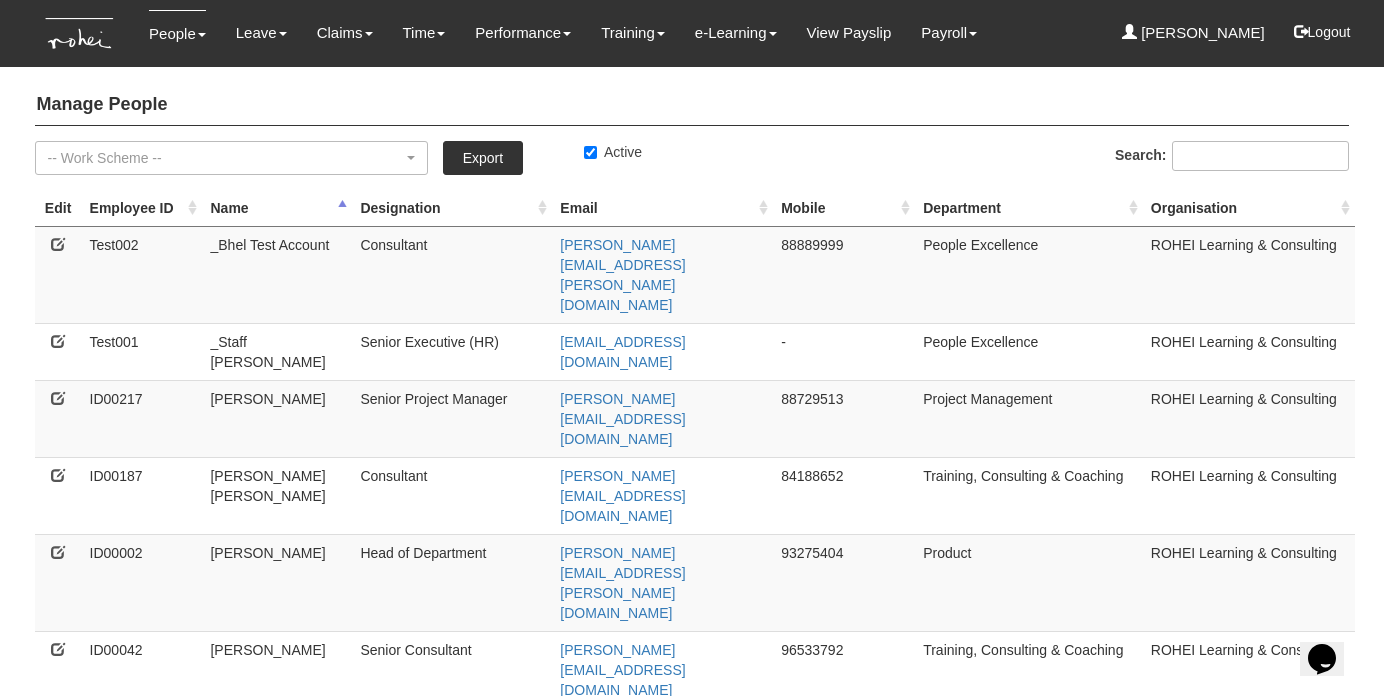 scroll, scrollTop: 0, scrollLeft: 0, axis: both 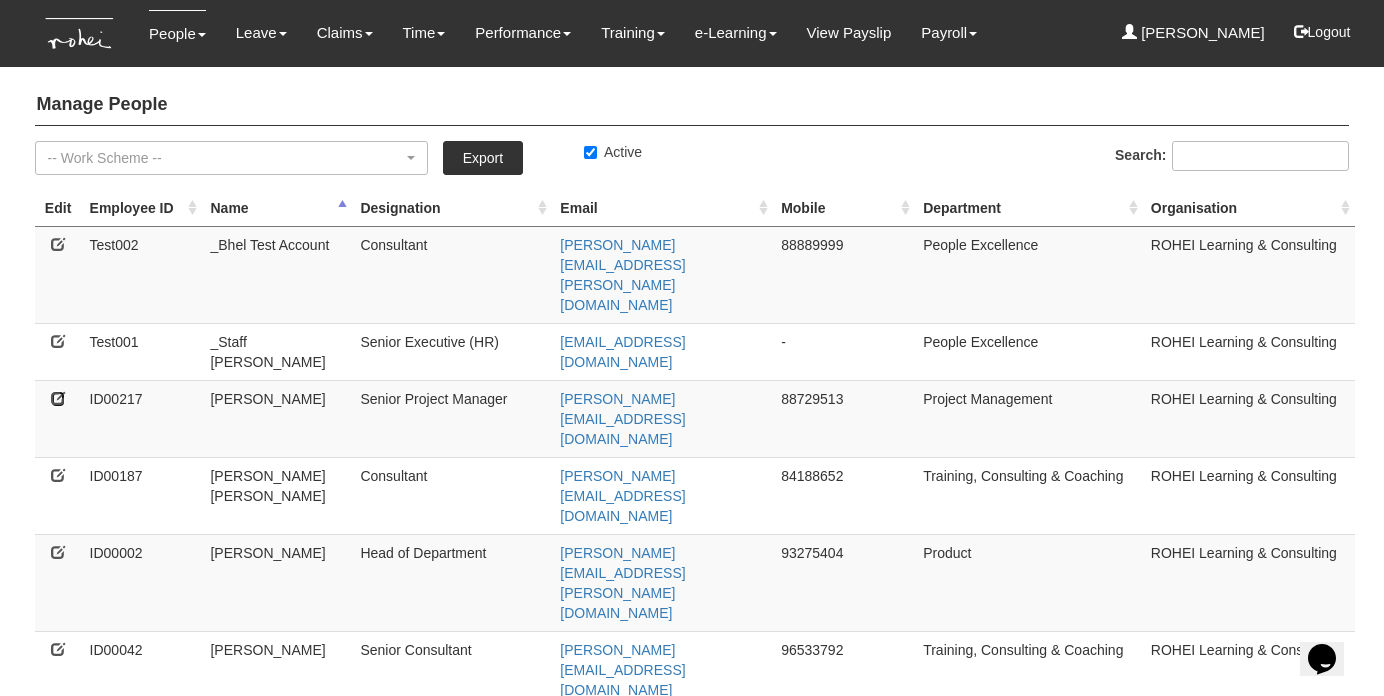 click at bounding box center (58, 398) 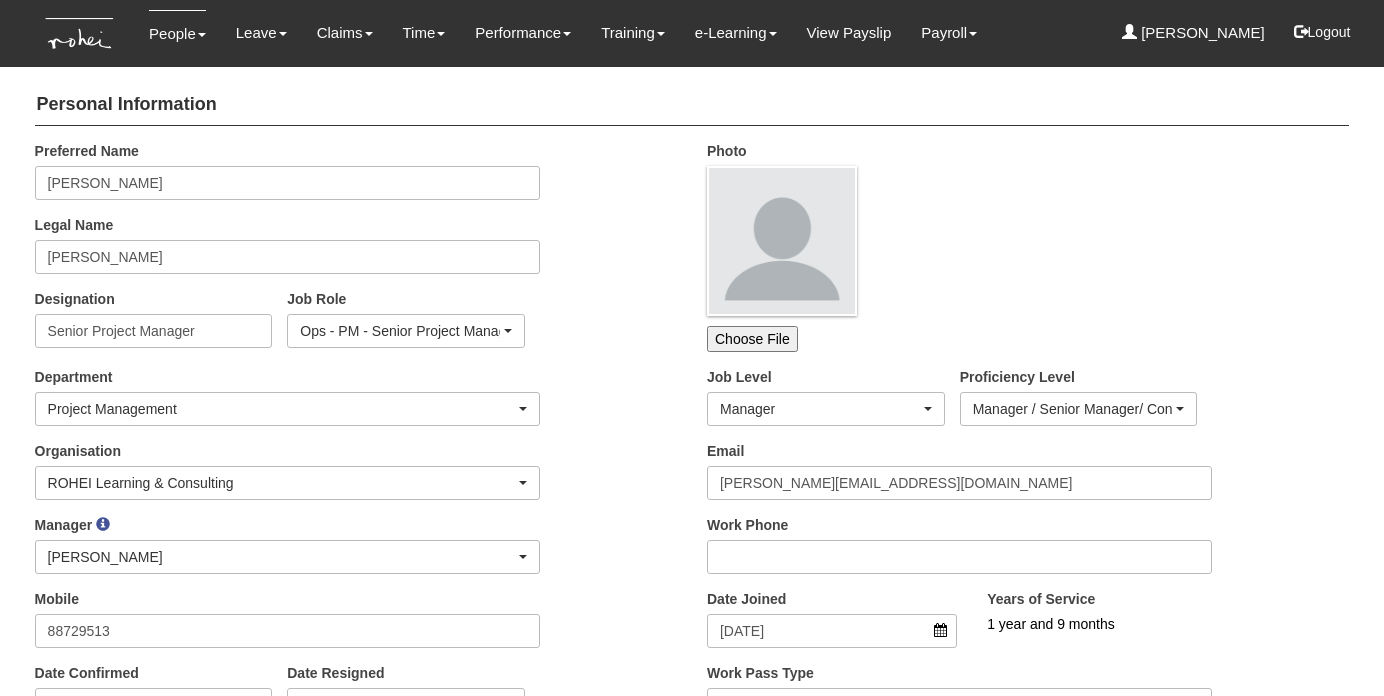 scroll, scrollTop: 0, scrollLeft: 0, axis: both 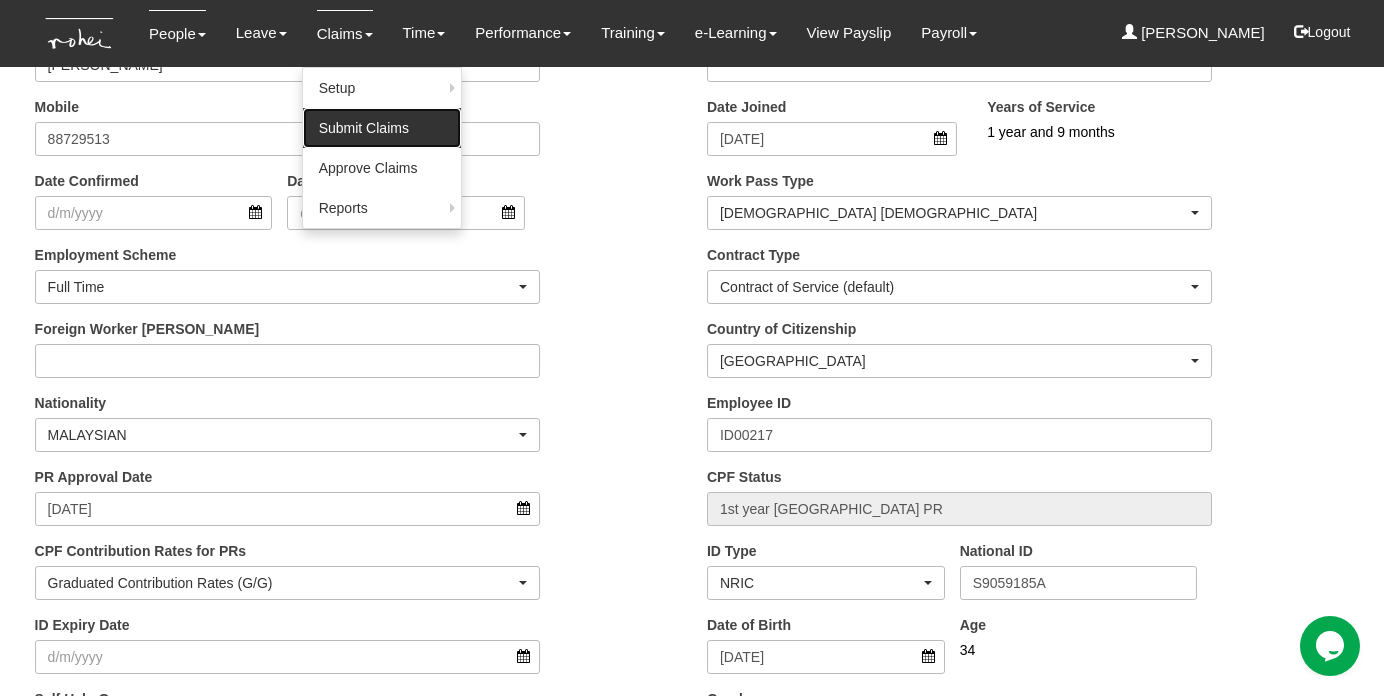 click on "Submit Claims" at bounding box center (382, 128) 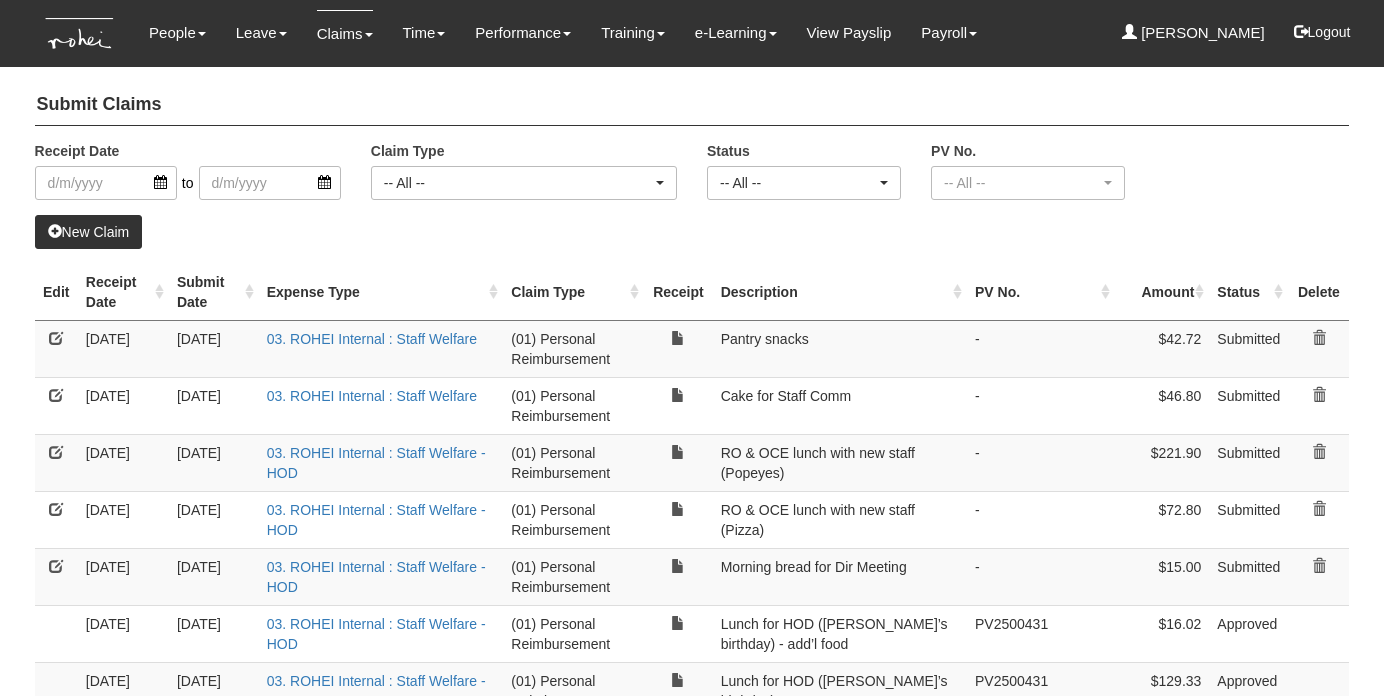 select on "50" 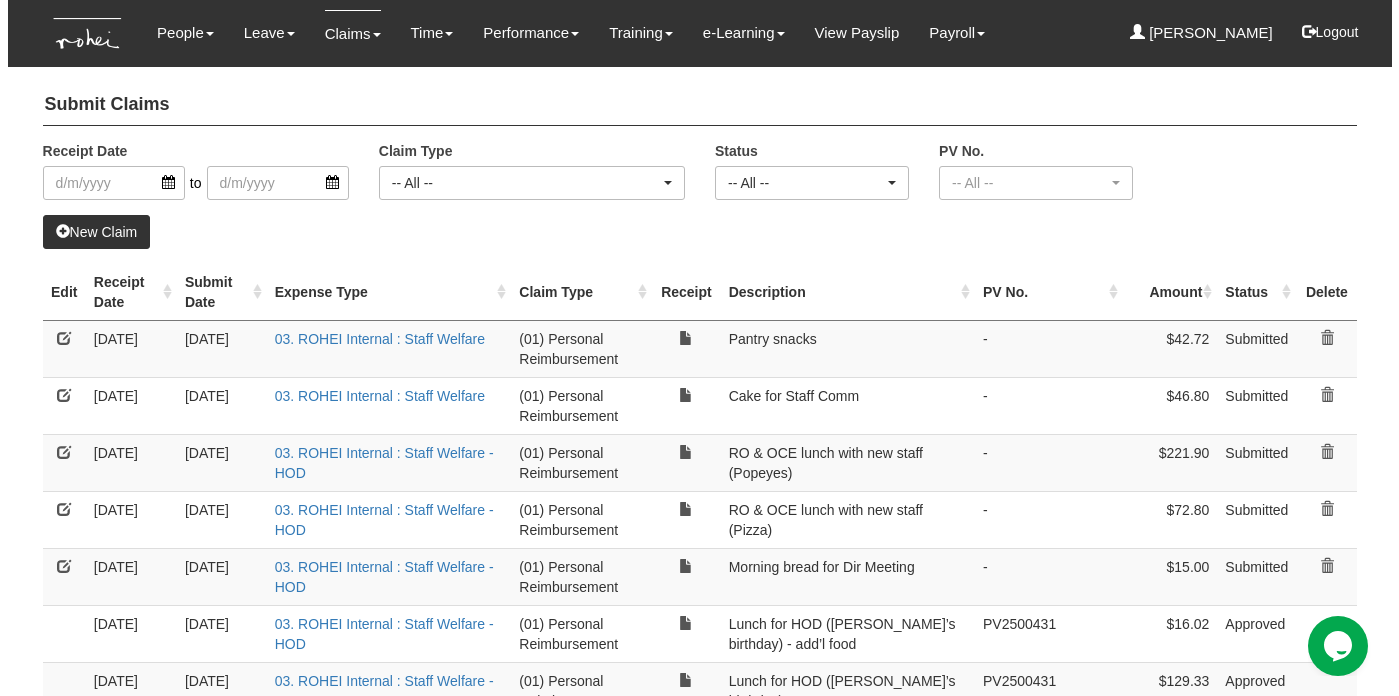 scroll, scrollTop: 0, scrollLeft: 0, axis: both 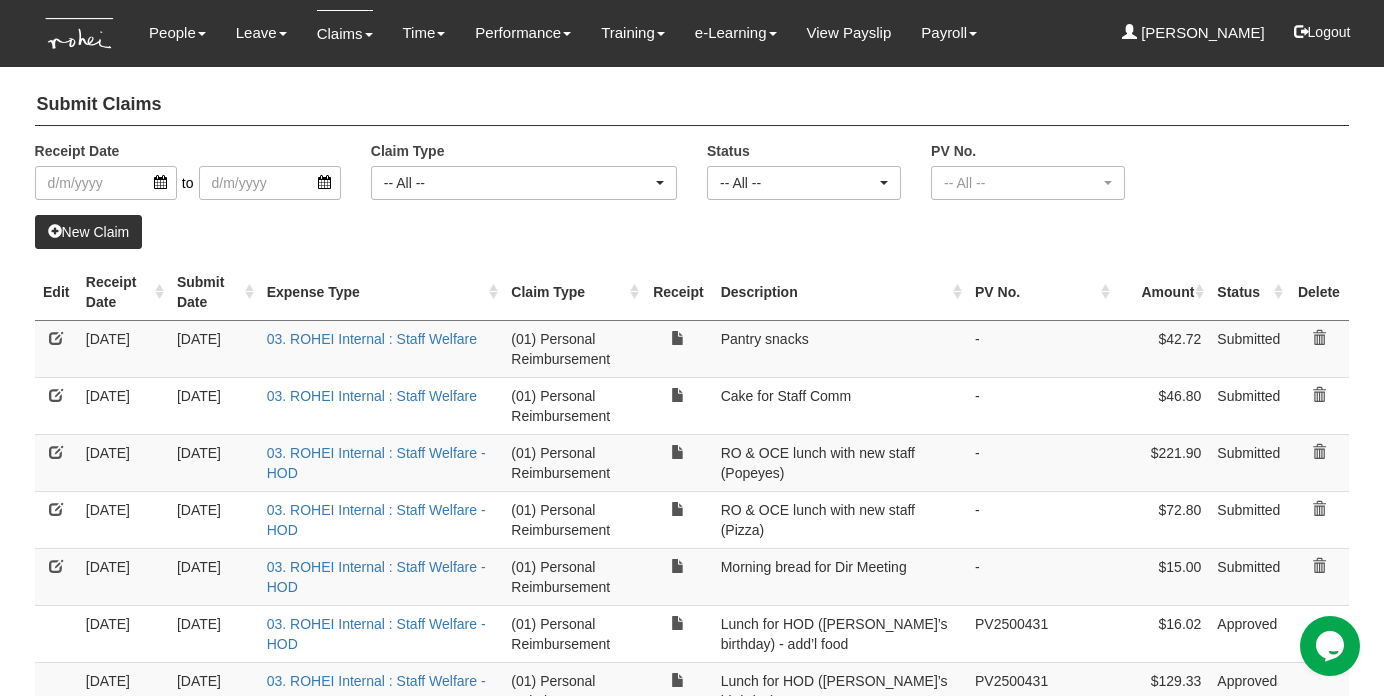 click on "New Claim" at bounding box center [89, 232] 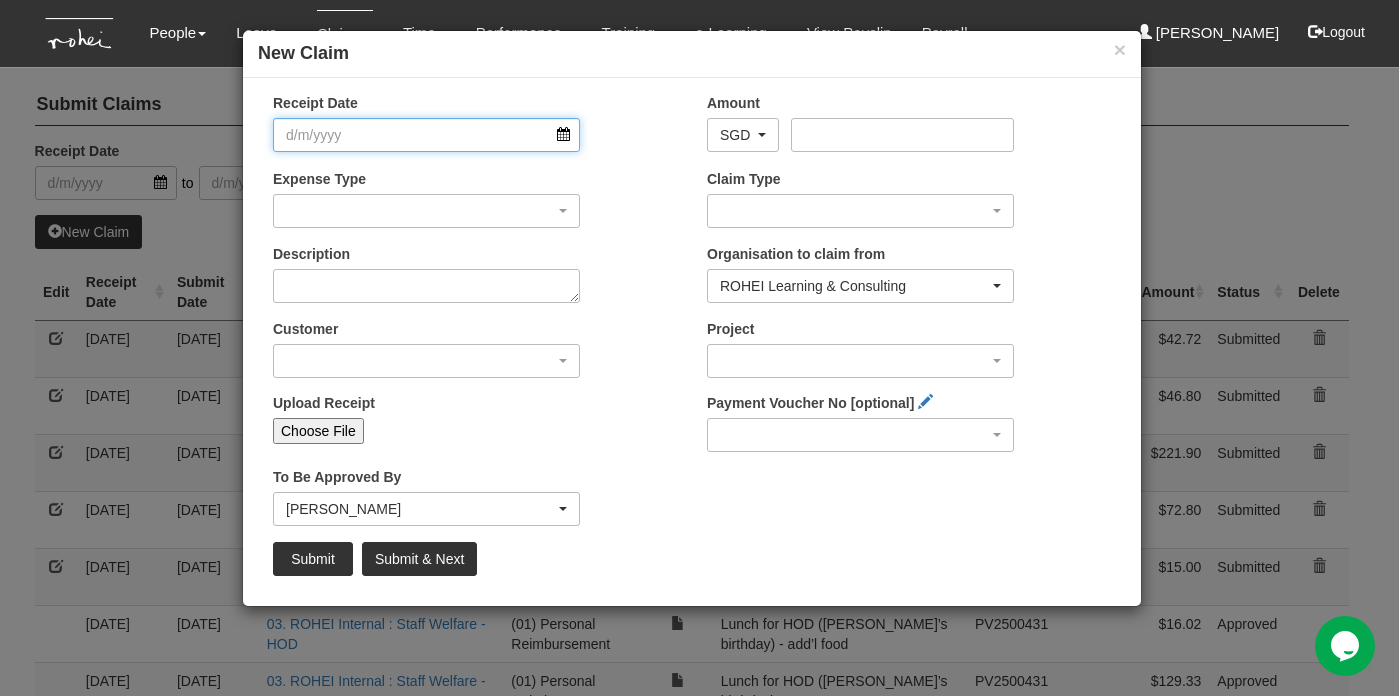 click on "Receipt Date" at bounding box center (426, 135) 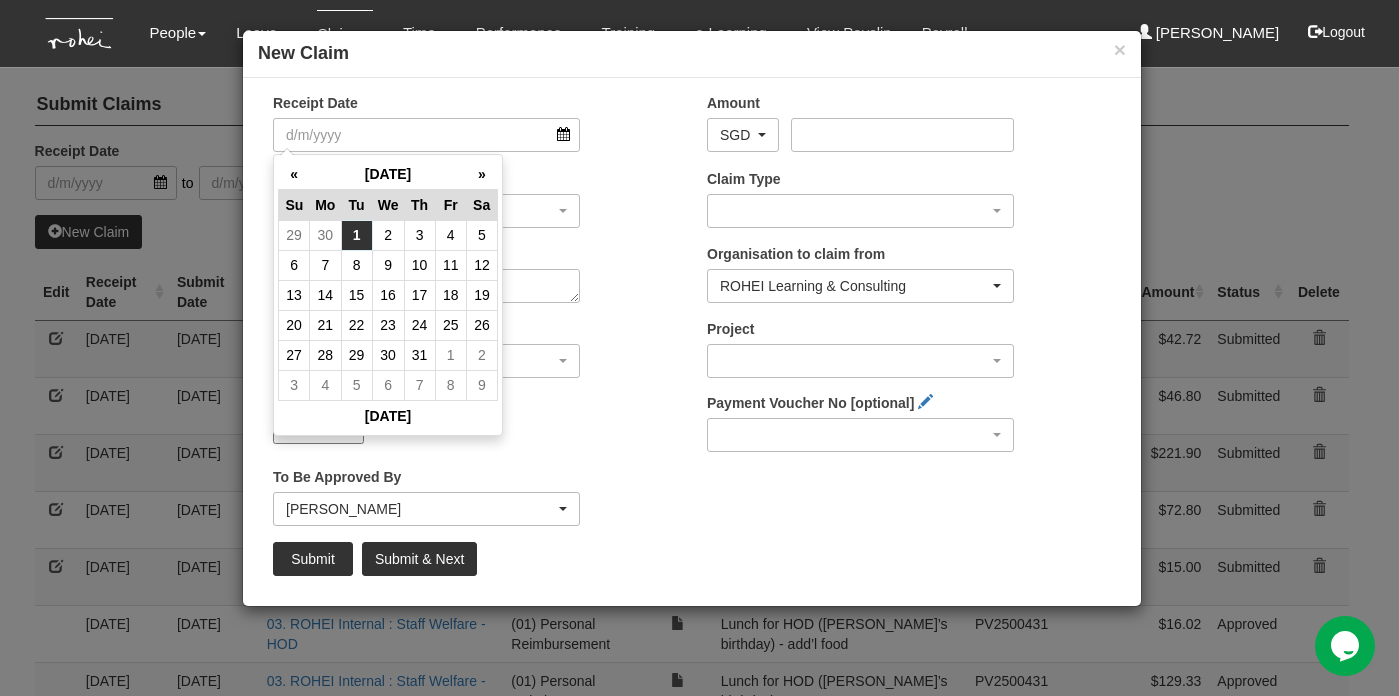click on "1" at bounding box center (356, 235) 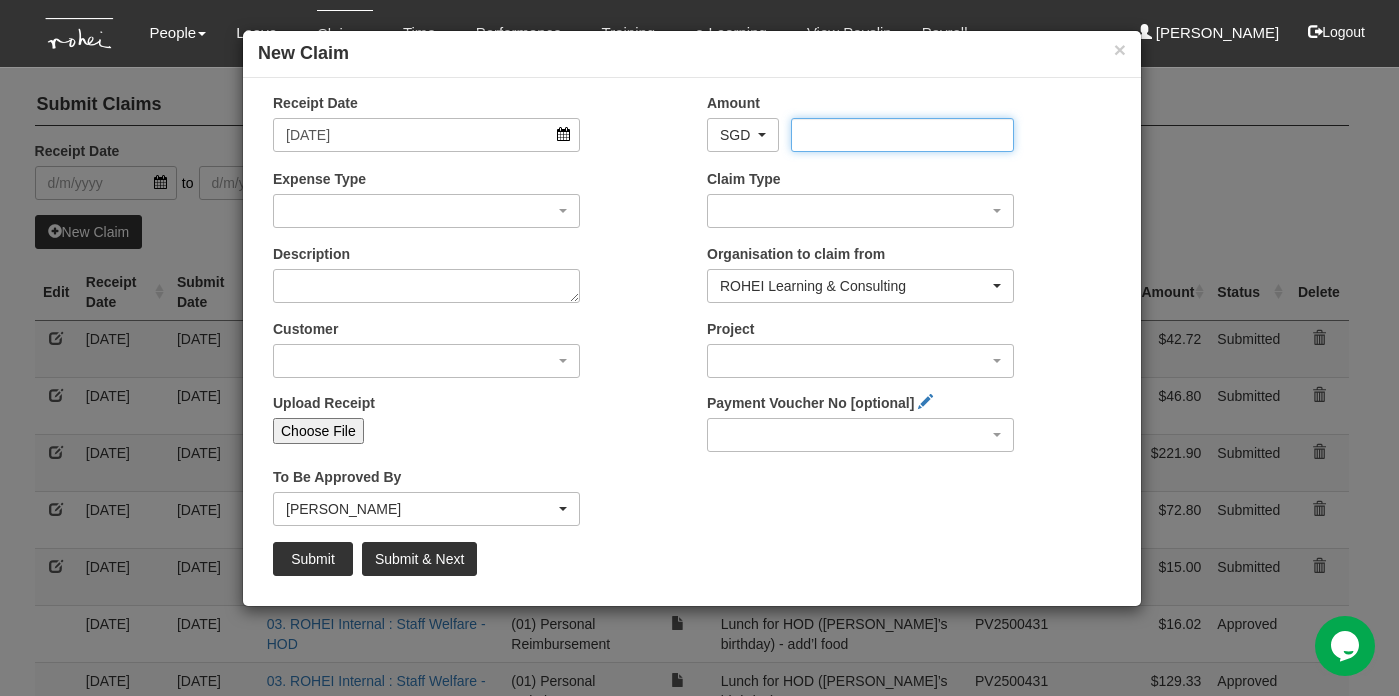 click on "Amount" at bounding box center (902, 135) 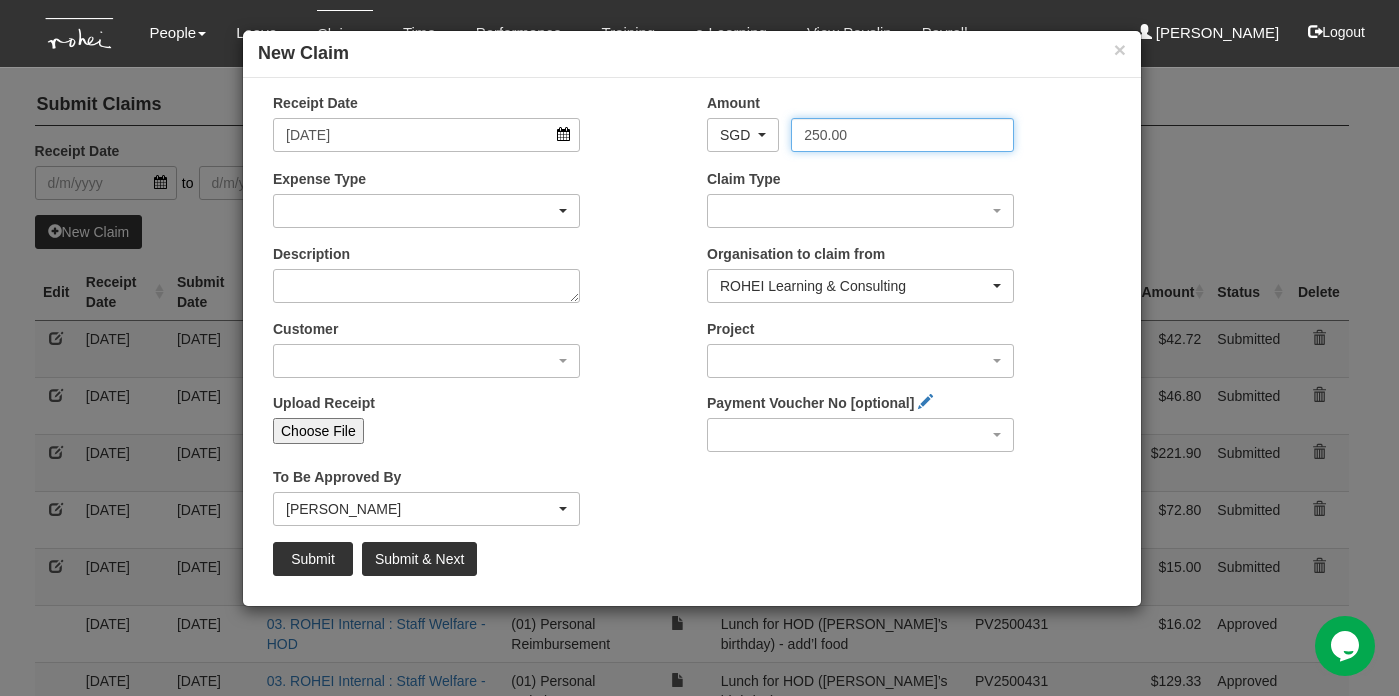 type on "250.00" 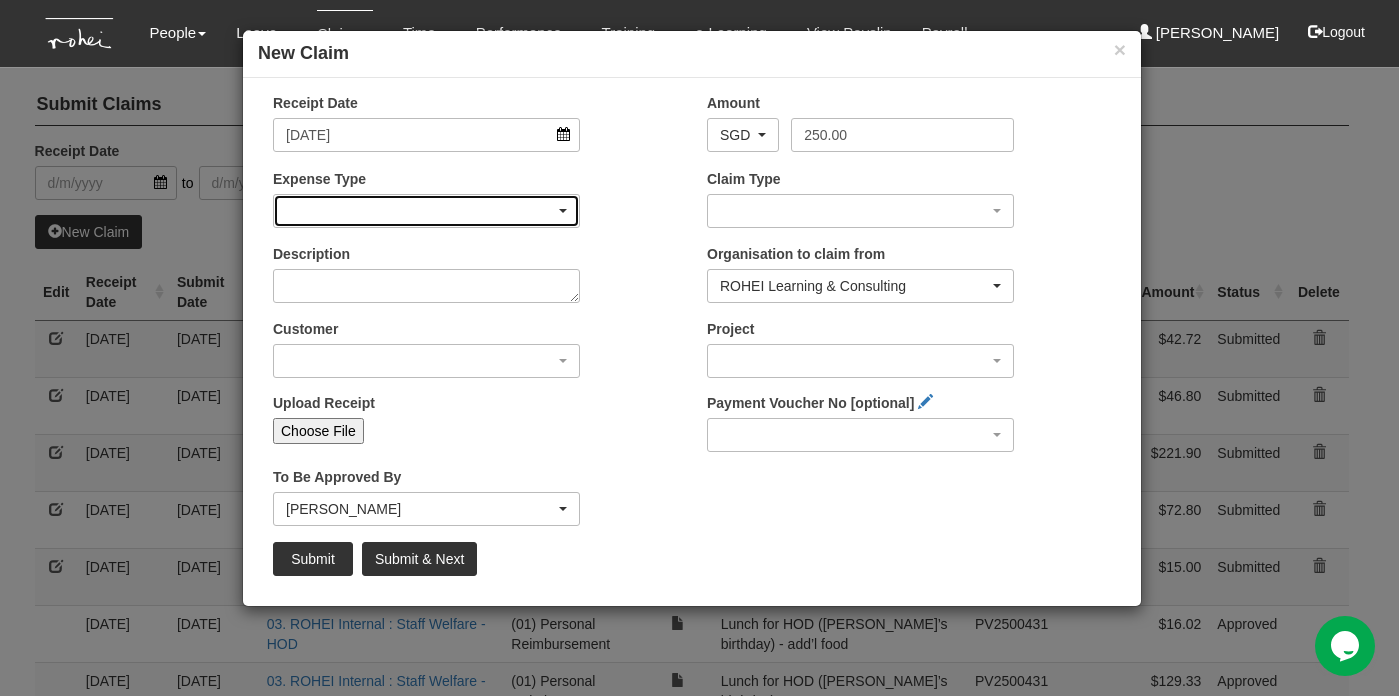 click at bounding box center [426, 211] 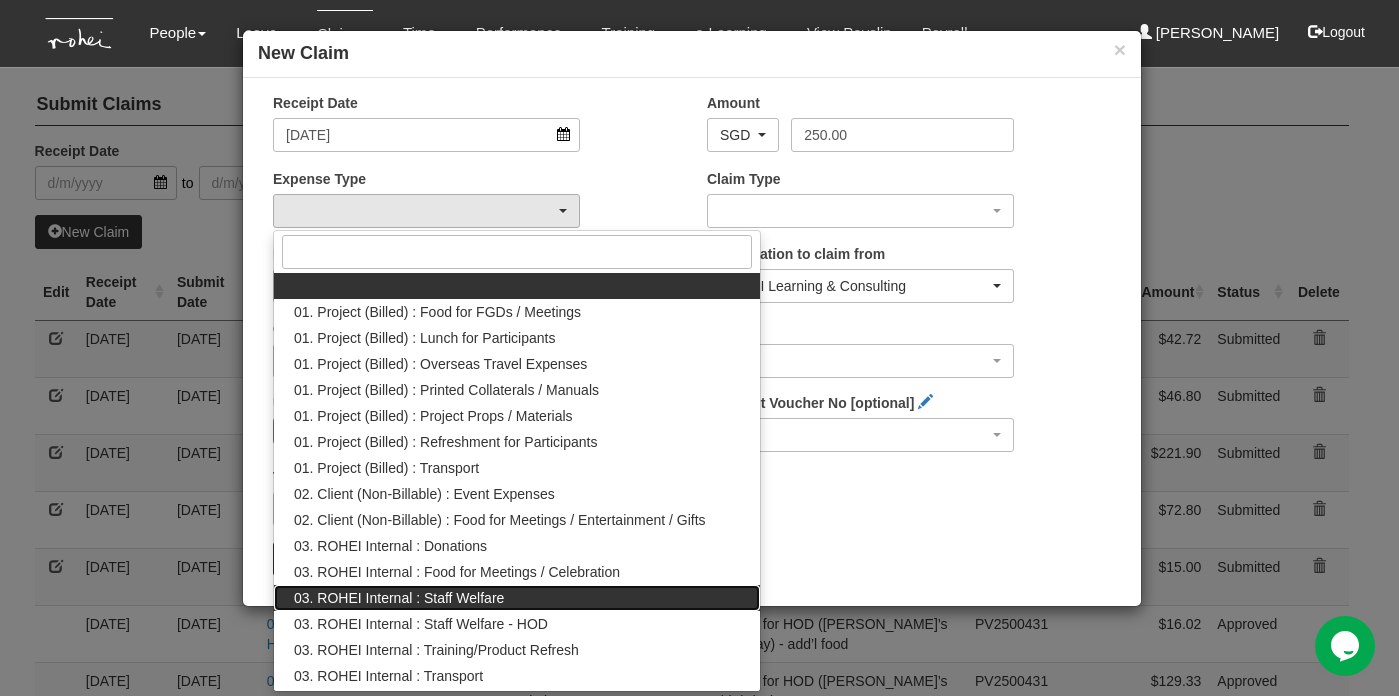 click on "03. ROHEI Internal : Staff Welfare" at bounding box center (517, 598) 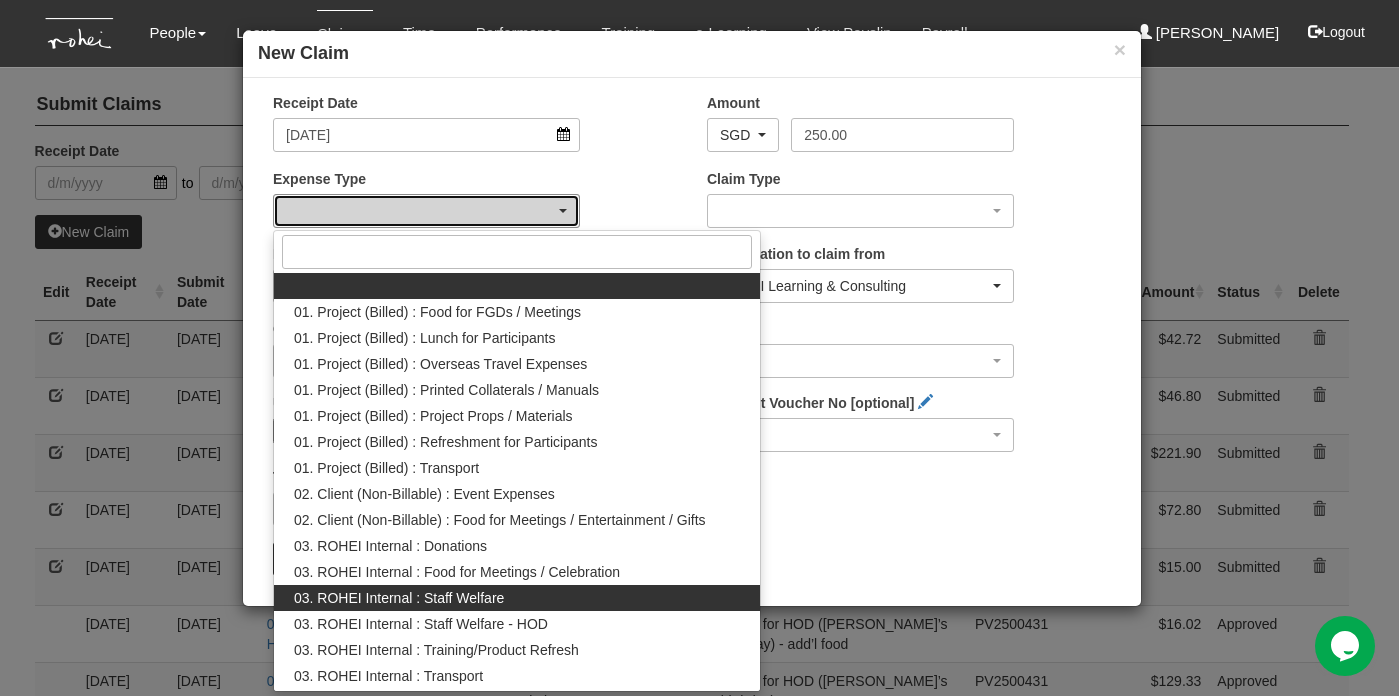 select on "210" 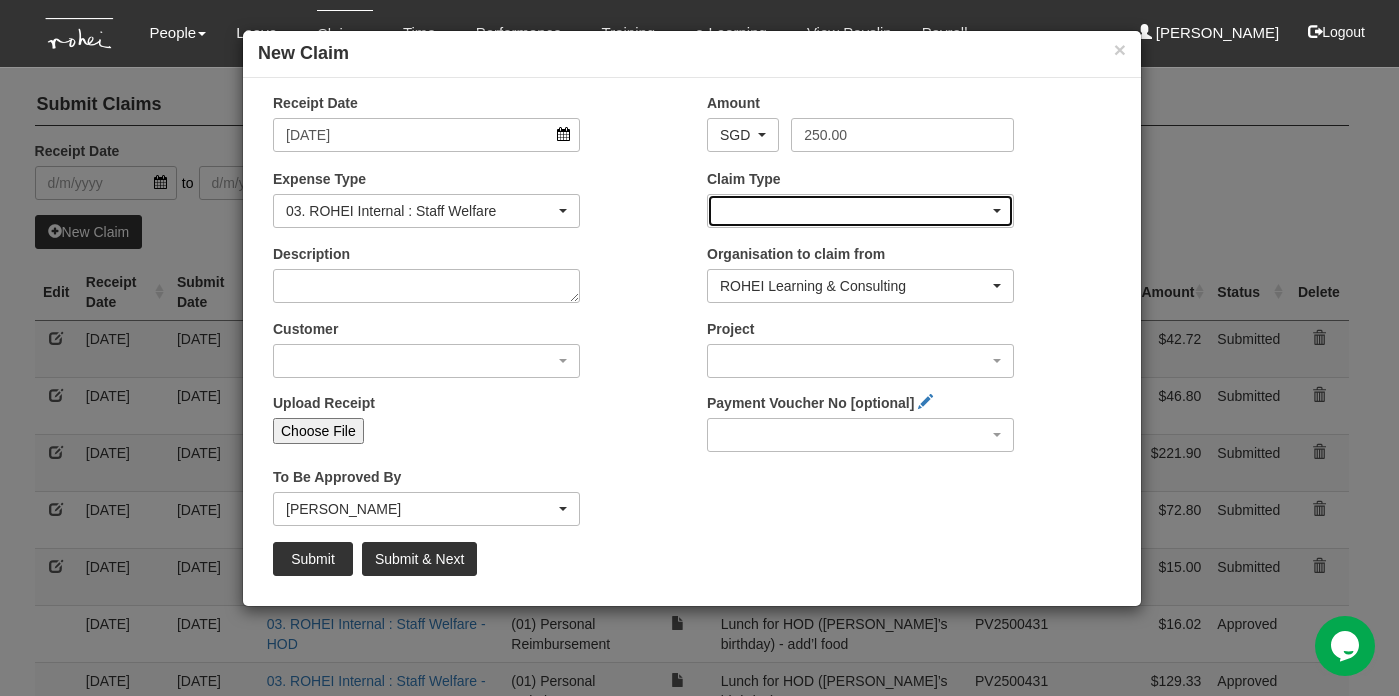 click at bounding box center (860, 211) 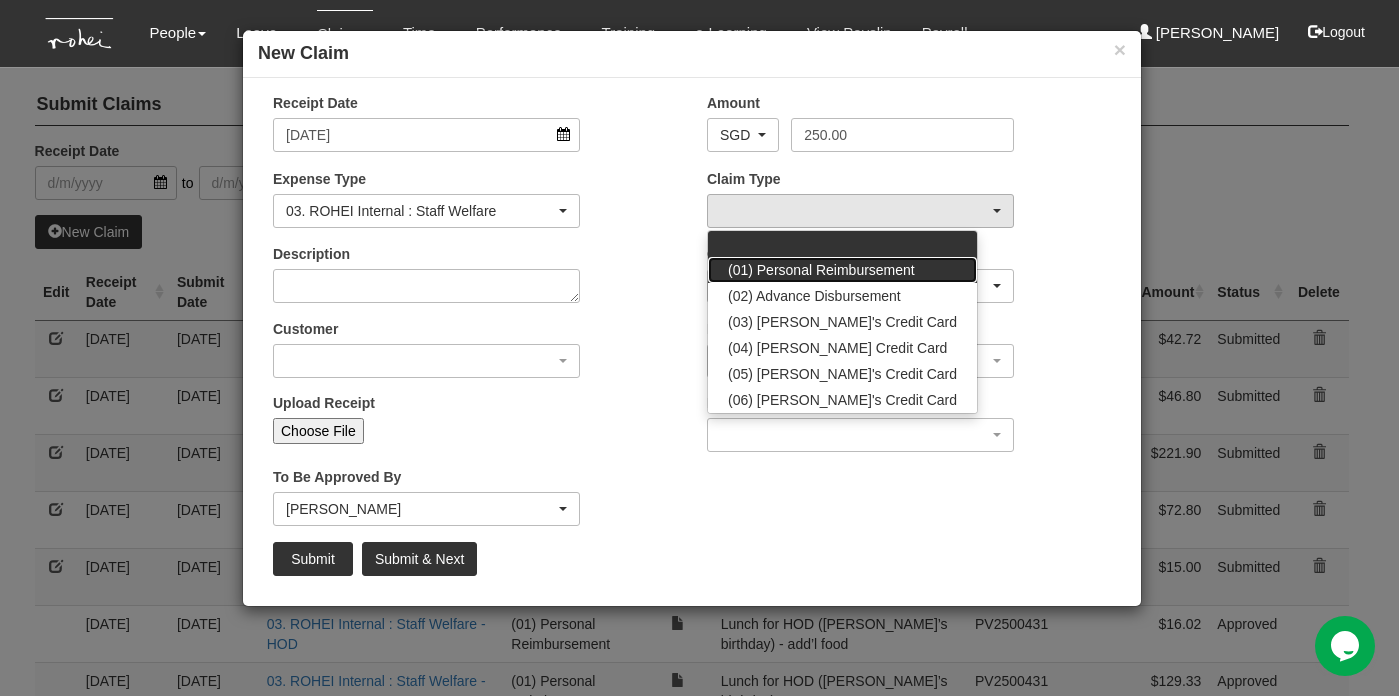 click on "(01) Personal Reimbursement" at bounding box center [821, 270] 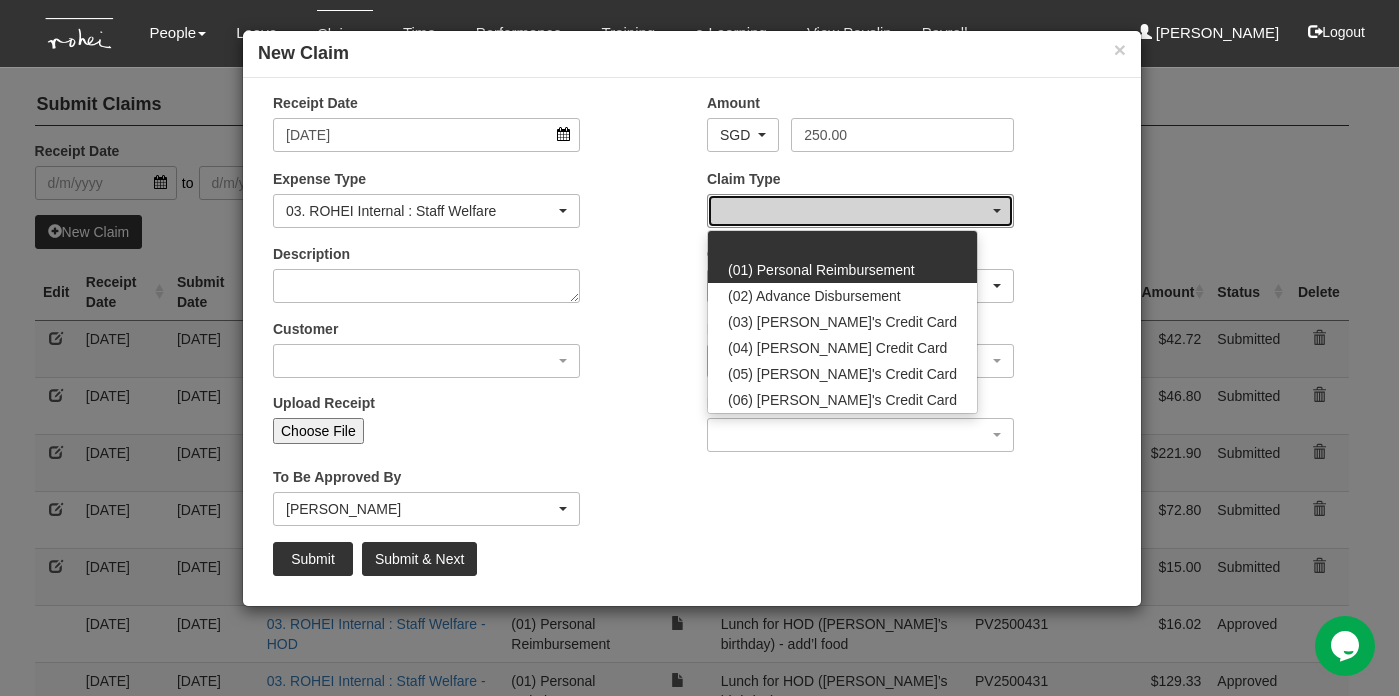 select on "14" 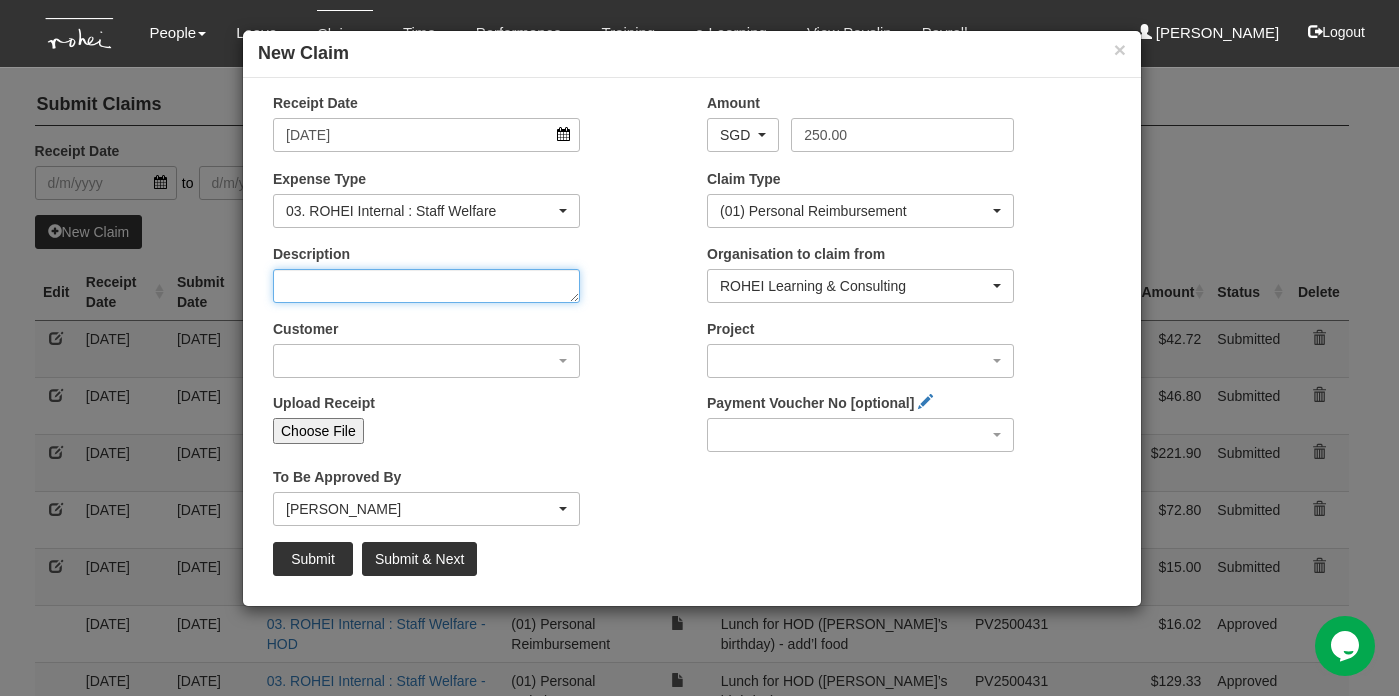 click on "Description" at bounding box center (426, 286) 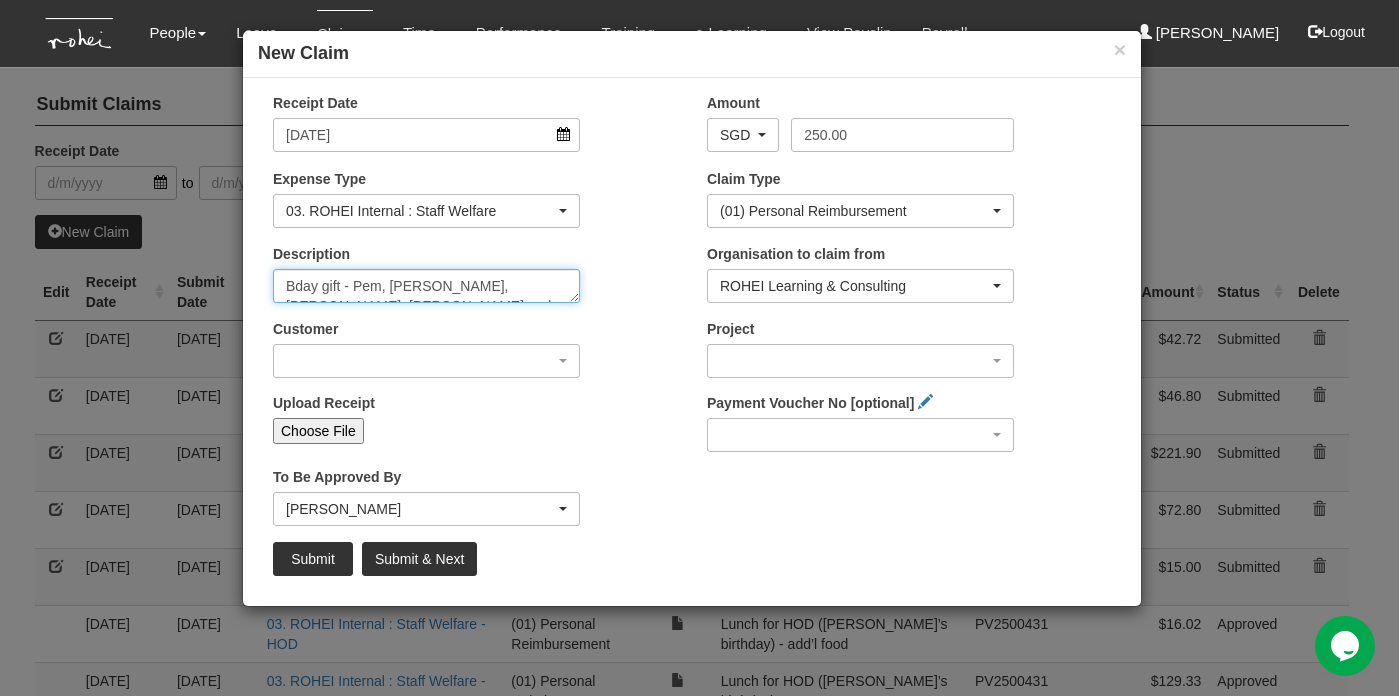 scroll, scrollTop: 12, scrollLeft: 0, axis: vertical 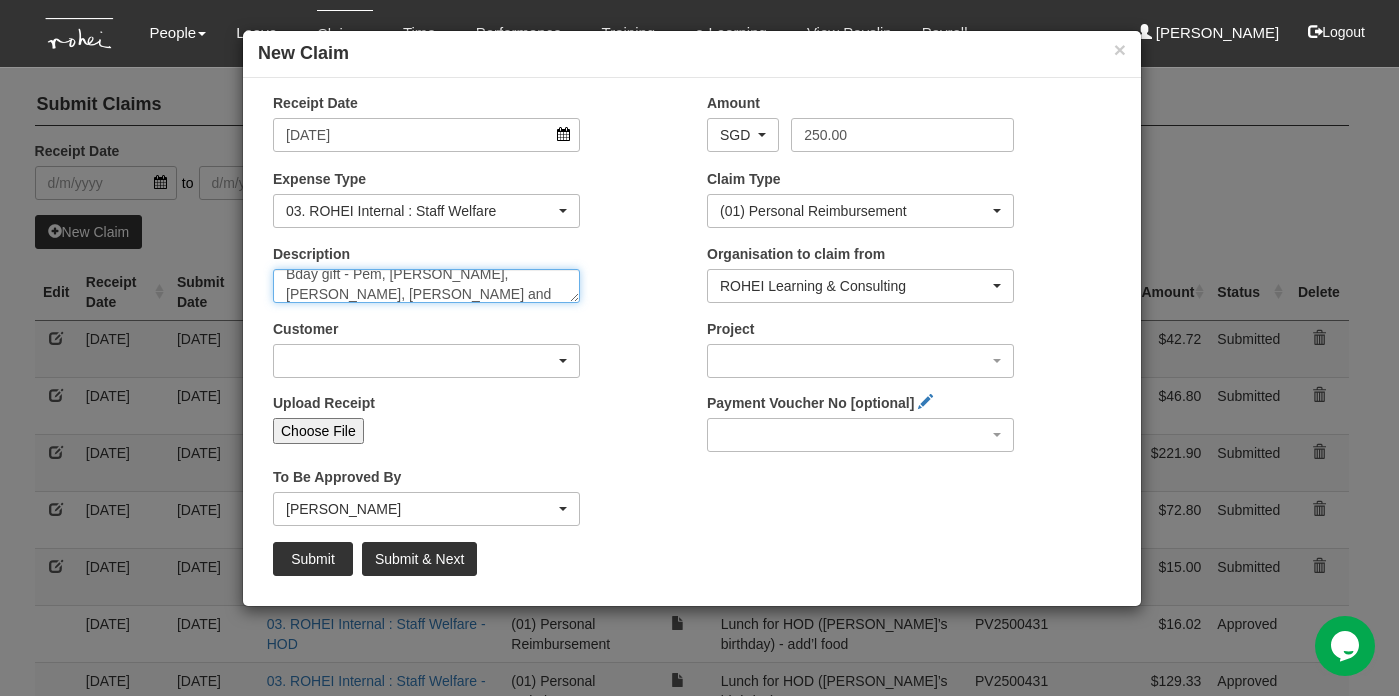 type on "Bday gift - Pem, Dan, Abi, Sanjiv and Yan Xuan" 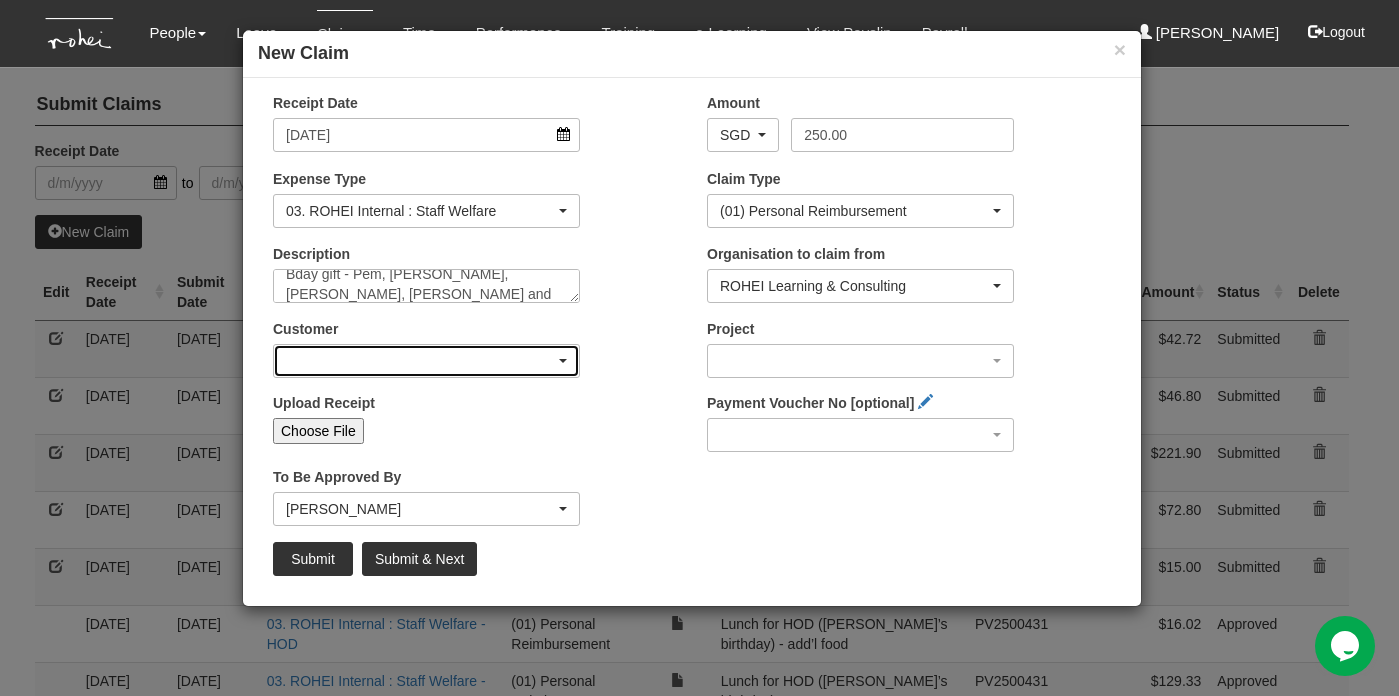 click at bounding box center (426, 361) 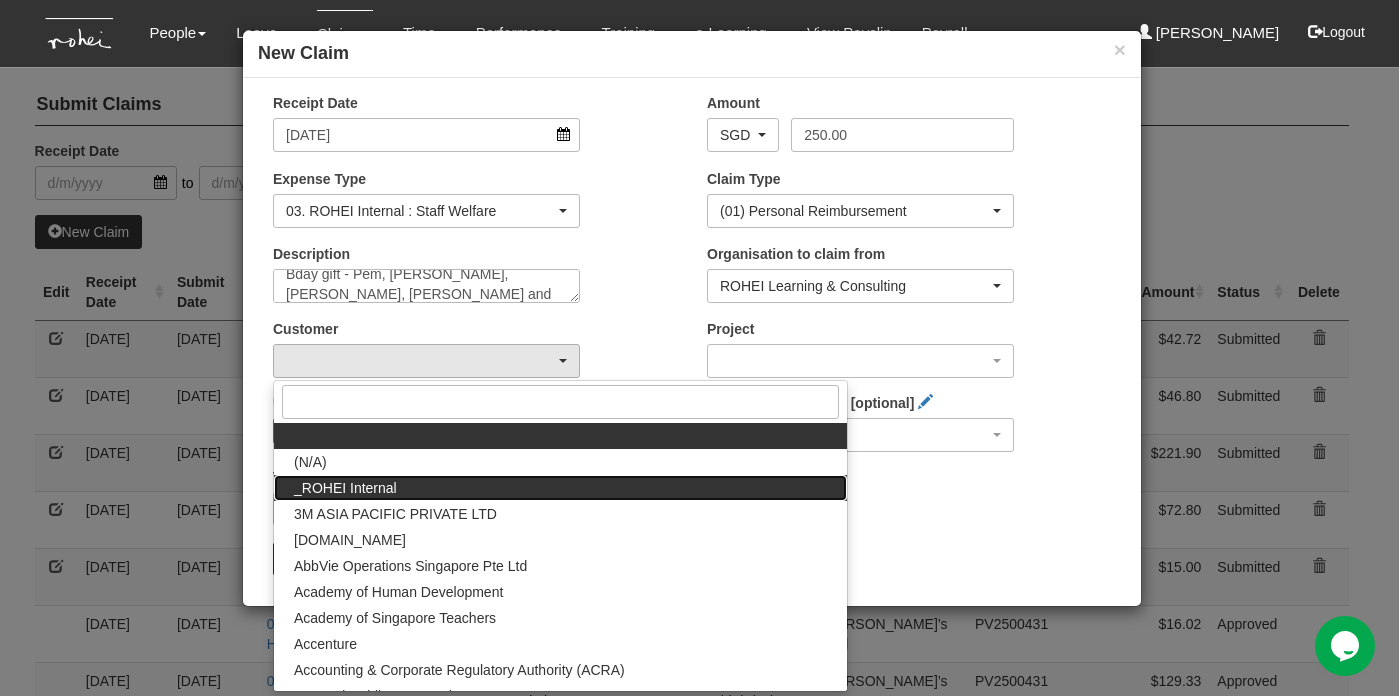 click on "_ROHEI Internal" at bounding box center [345, 488] 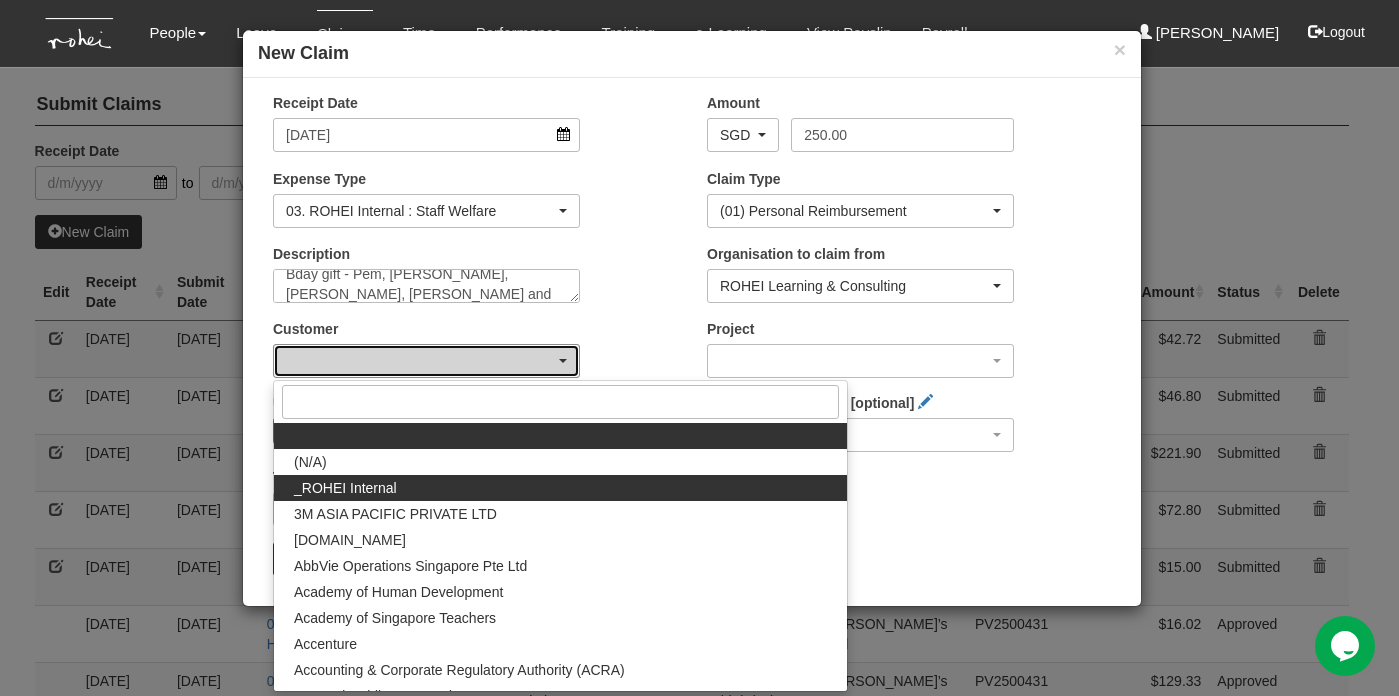 select on "397" 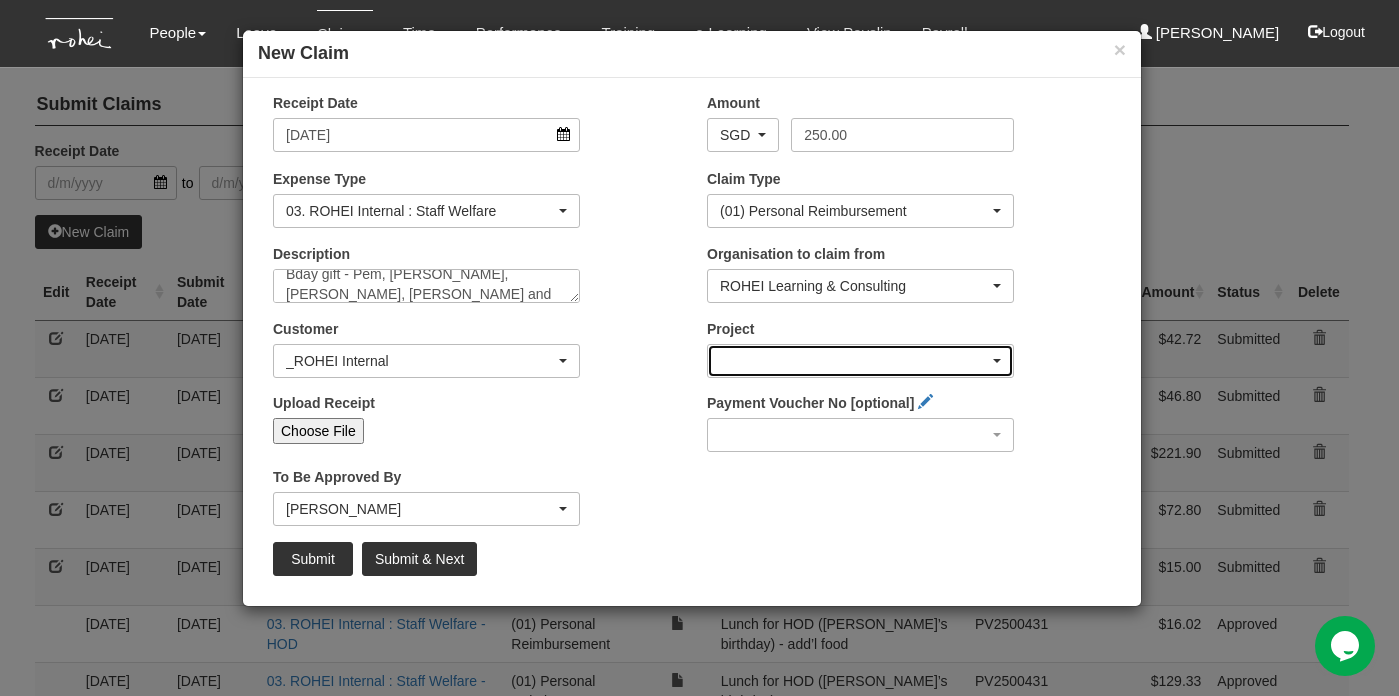 click at bounding box center (860, 361) 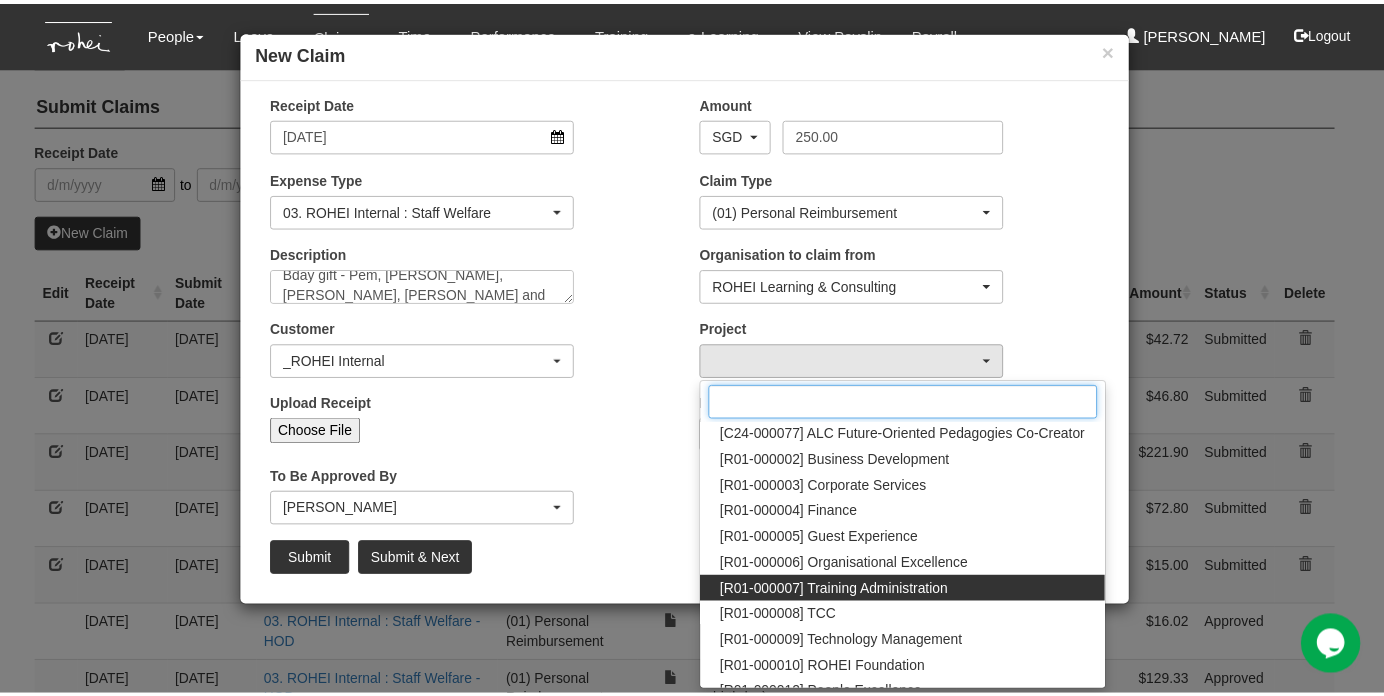 scroll, scrollTop: 104, scrollLeft: 0, axis: vertical 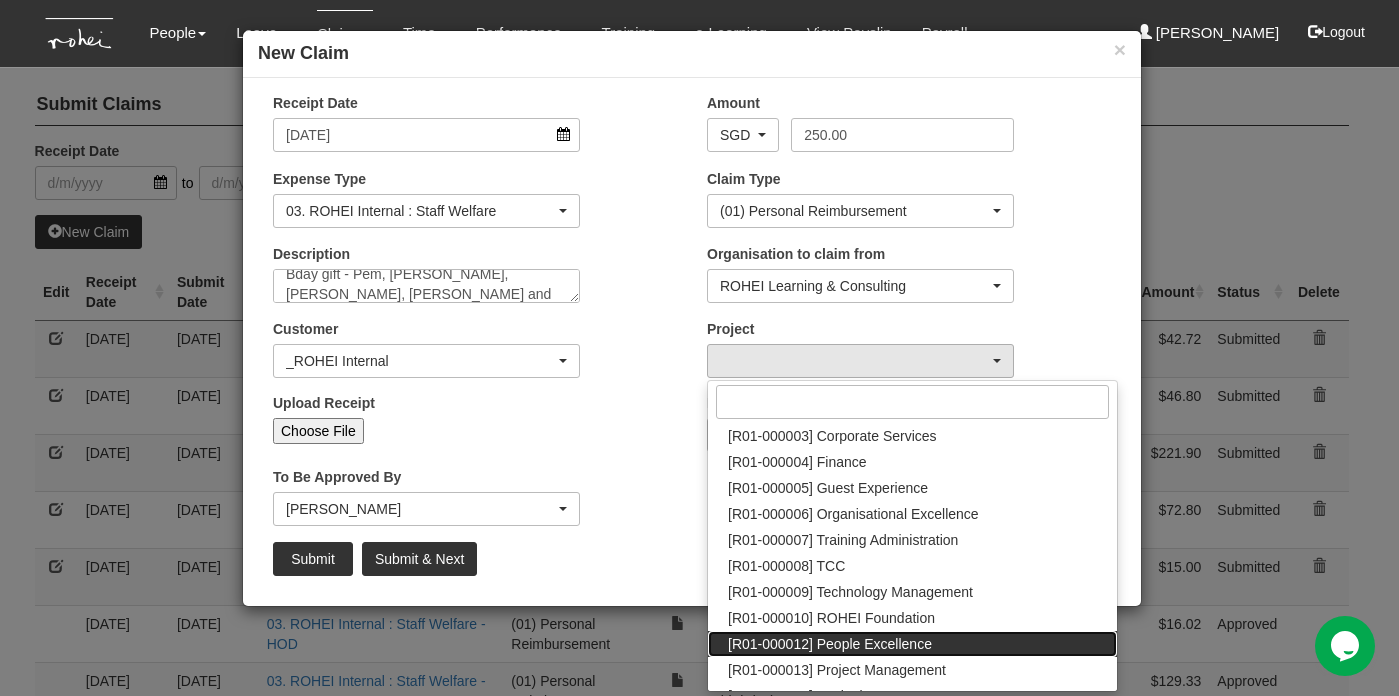 click on "[R01-000012] People Excellence" at bounding box center [830, 644] 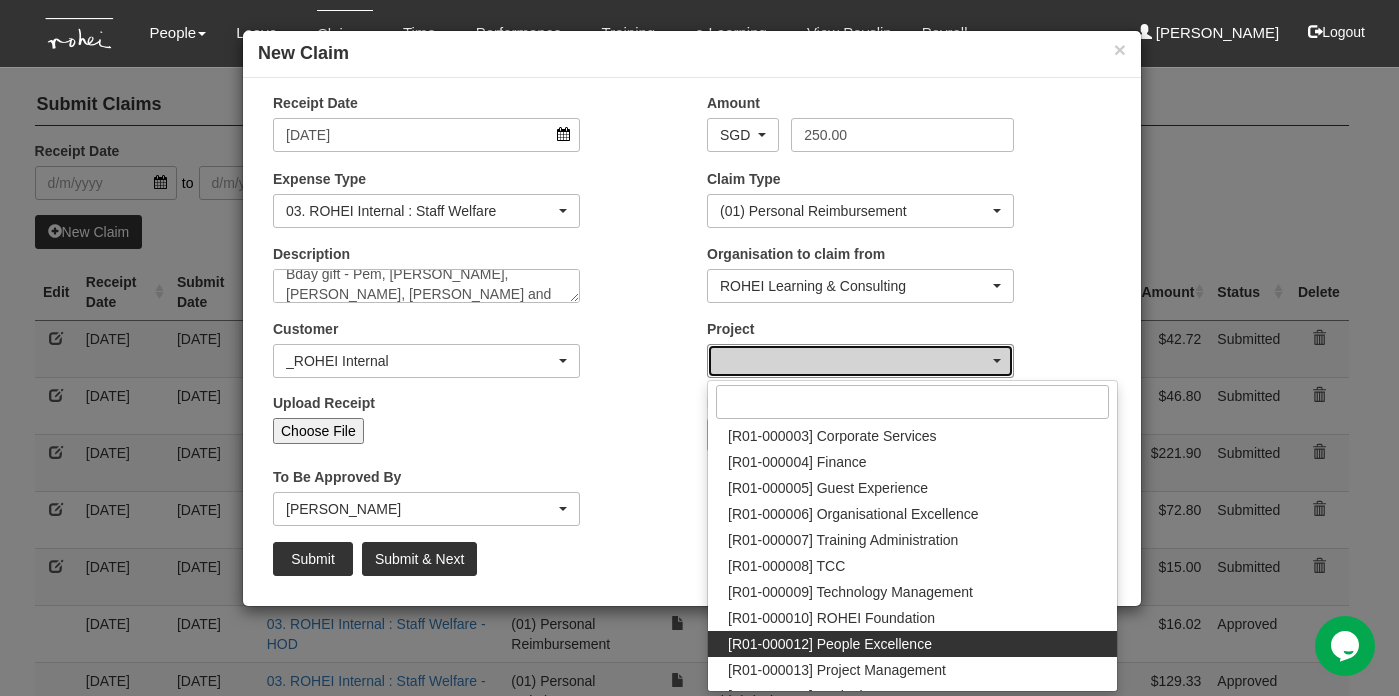 select on "1221" 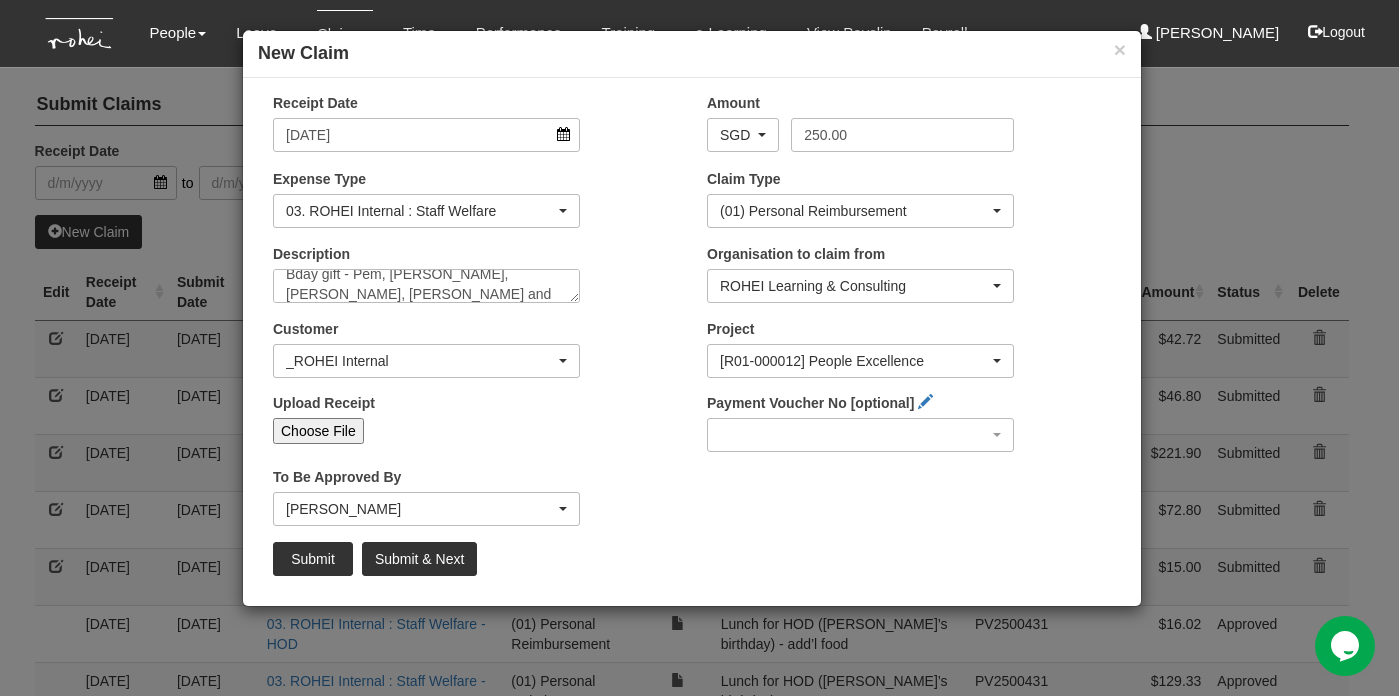 click on "Choose File" at bounding box center [318, 431] 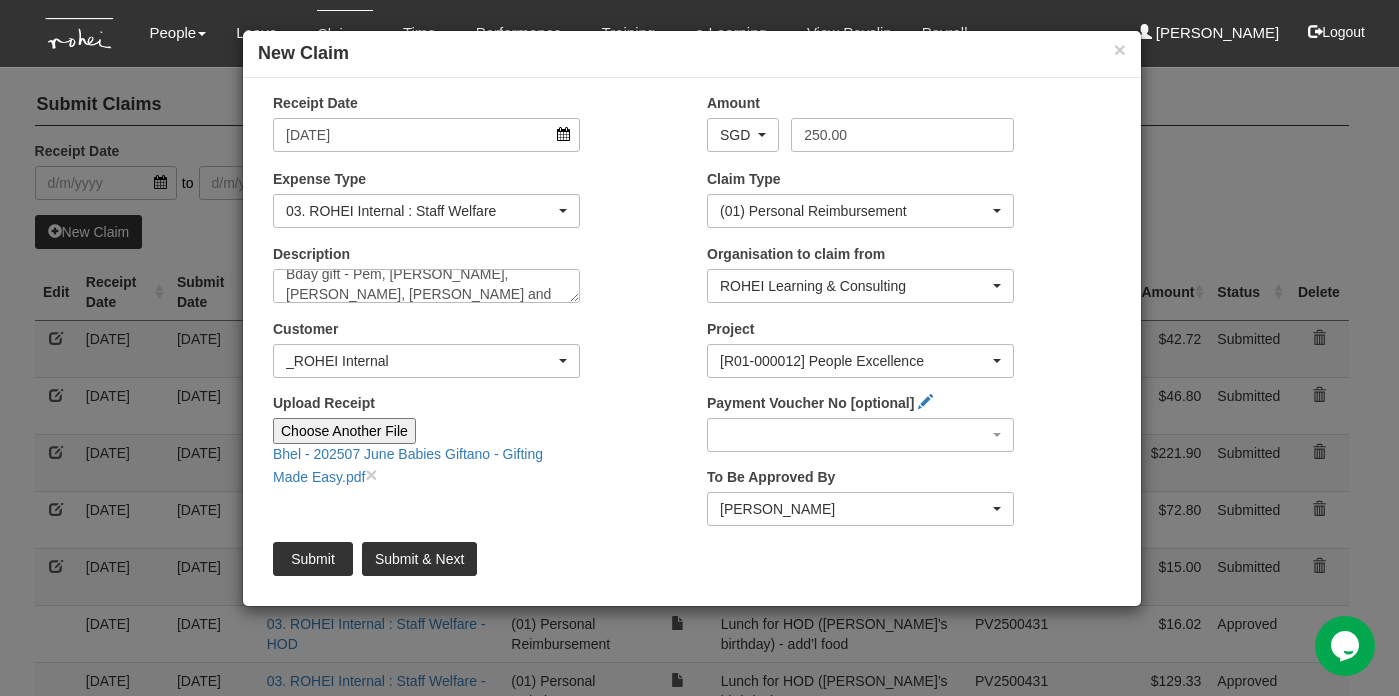 click on "Choose Another File" at bounding box center (344, 431) 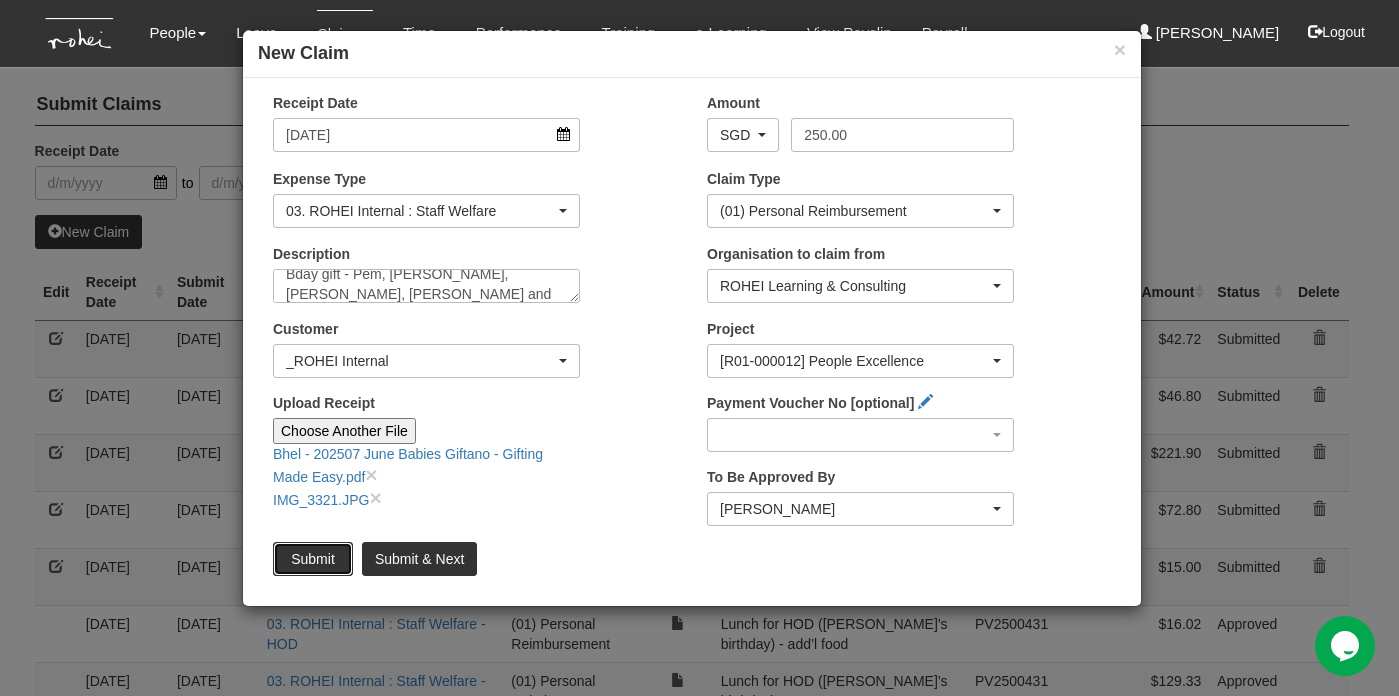 click on "Submit" at bounding box center (313, 559) 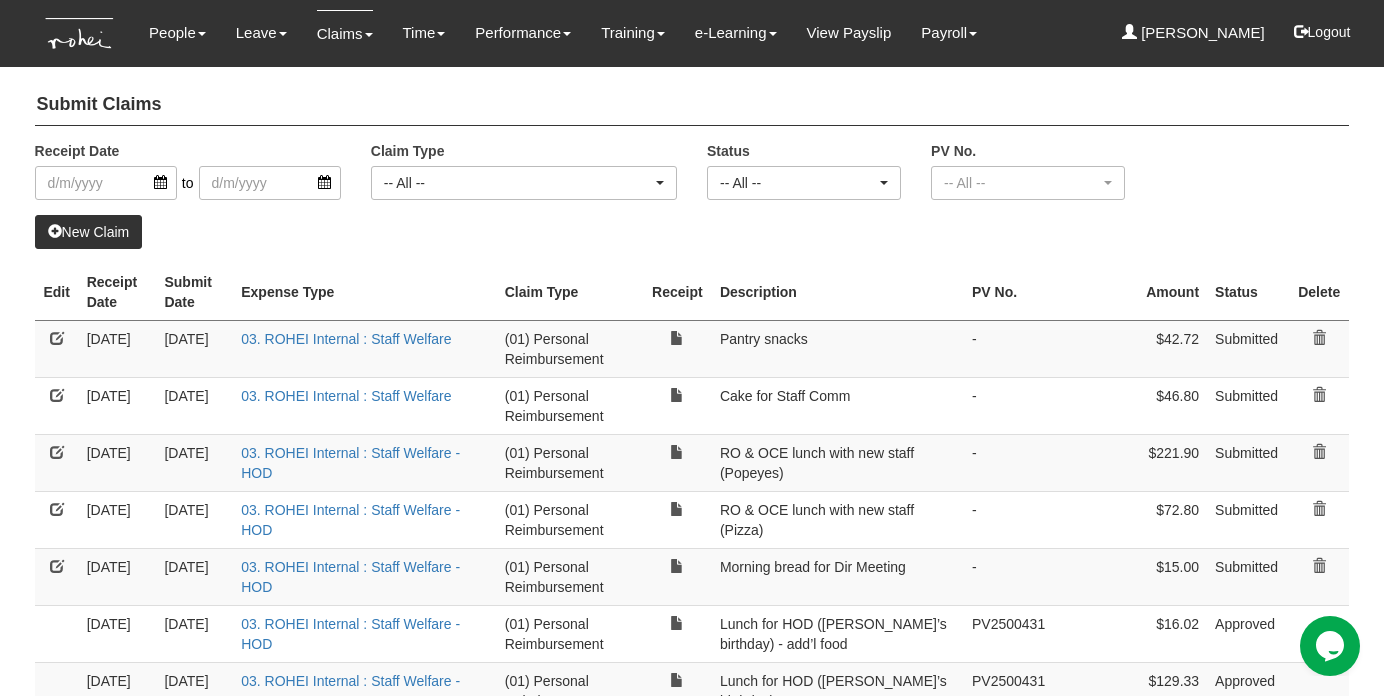 click on "Submit Claims
Receipt Date
to
Claim Type
-- All --
(01) Personal Reimbursement
(02) Advance Disbursement
(03) Daniel's Credit Card
(04) Roy's Credit Card
(05) Eve's Credit Card
(06) Rachel's Credit Card
-- All --
Status
-- All --
Submitted
Approved
Verified
Returned
Paid
-- All --
PV No.
-- All --
PV2200001" at bounding box center [692, 15339] 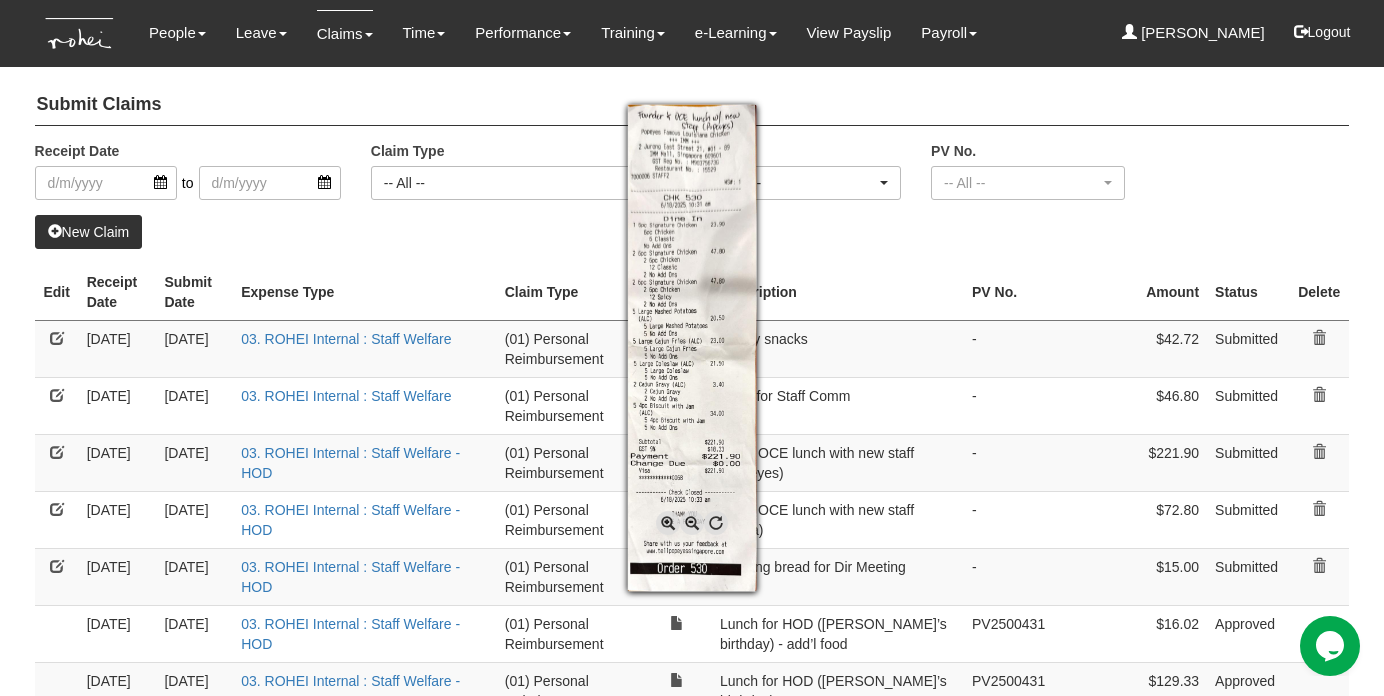 select on "50" 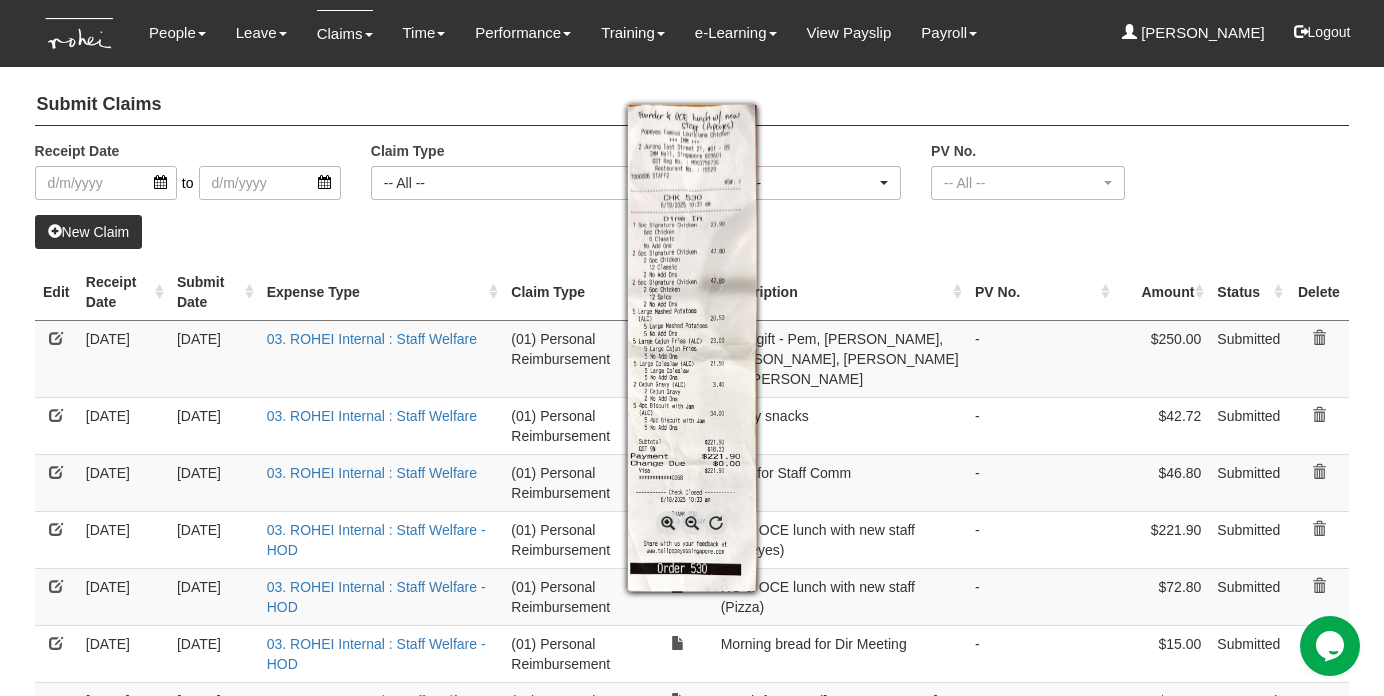click at bounding box center (692, 348) 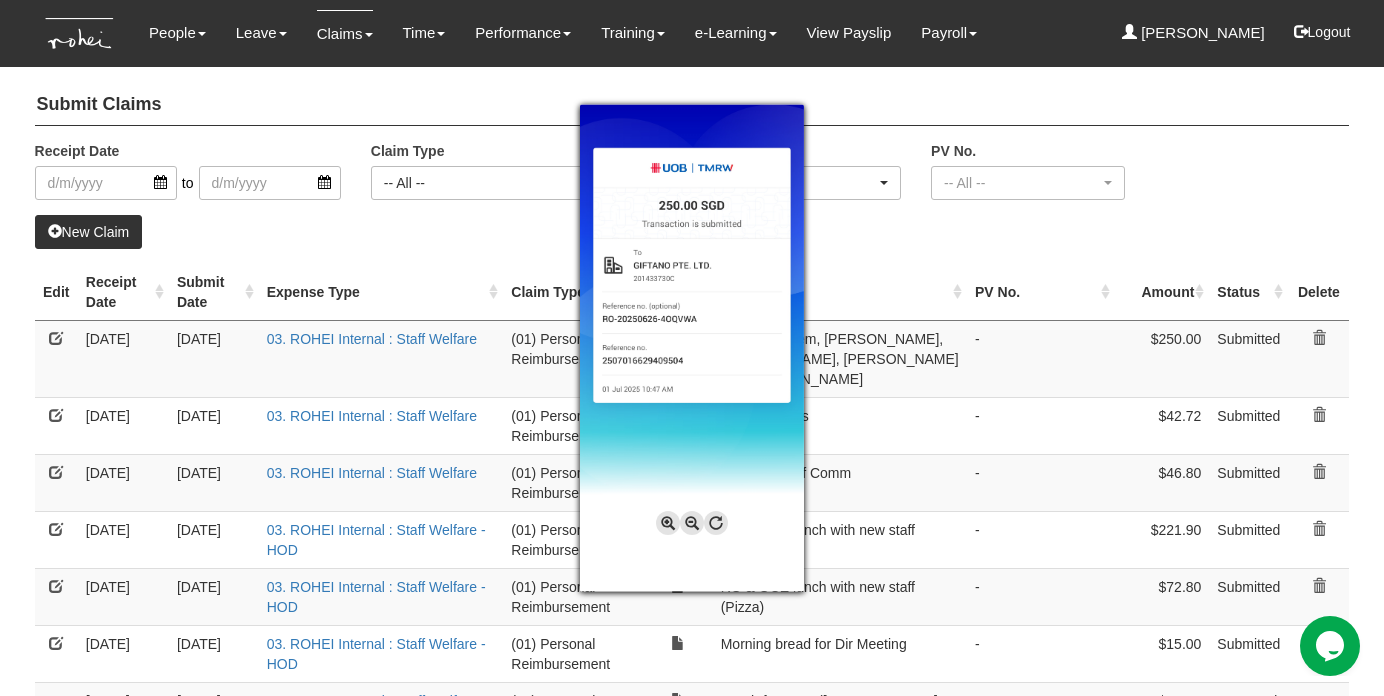 click at bounding box center (692, 348) 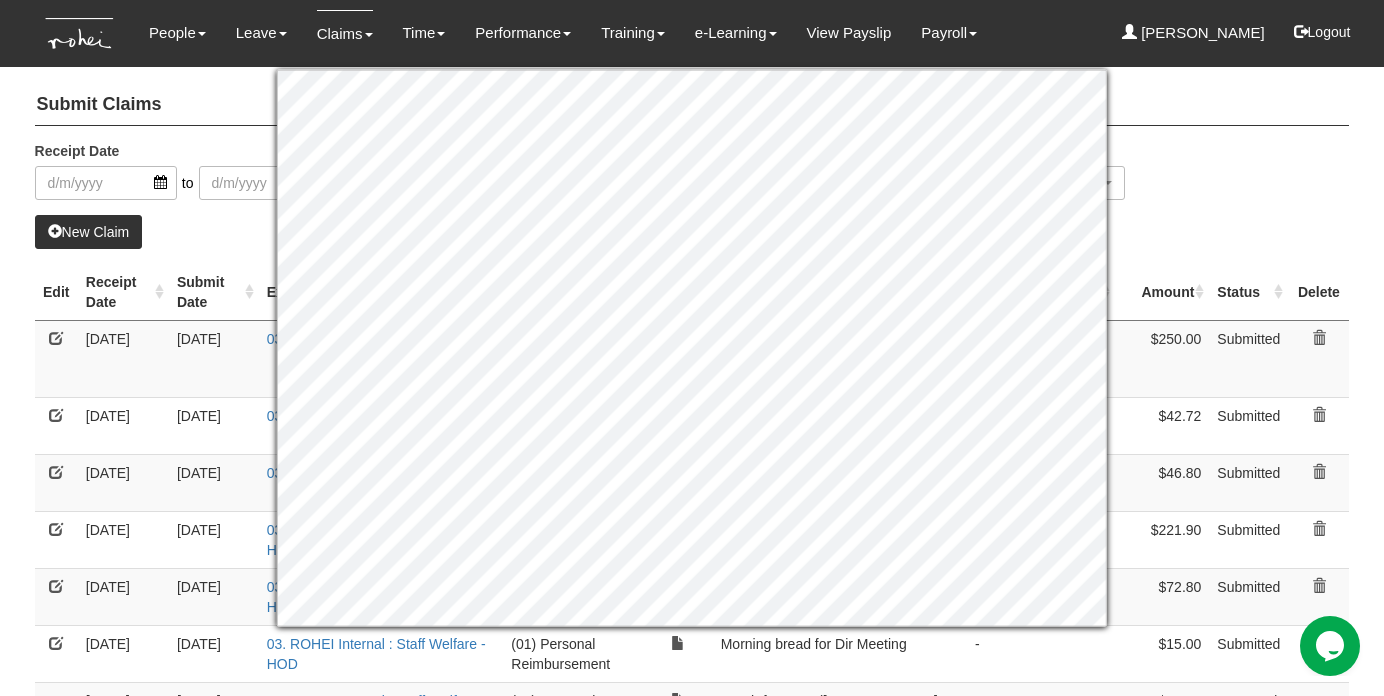click on "Receipt Date
to
Claim Type
-- All --
(01) Personal Reimbursement
(02) Advance Disbursement
(03) Daniel's Credit Card
(04) Roy's Credit Card
(05) Eve's Credit Card
(06) Rachel's Credit Card
-- All --
Status
-- All --
Submitted
Approved
Verified
Returned
Paid
-- All --
PV No.
-- All --
PV2200001
PV2200026" at bounding box center [692, 178] 